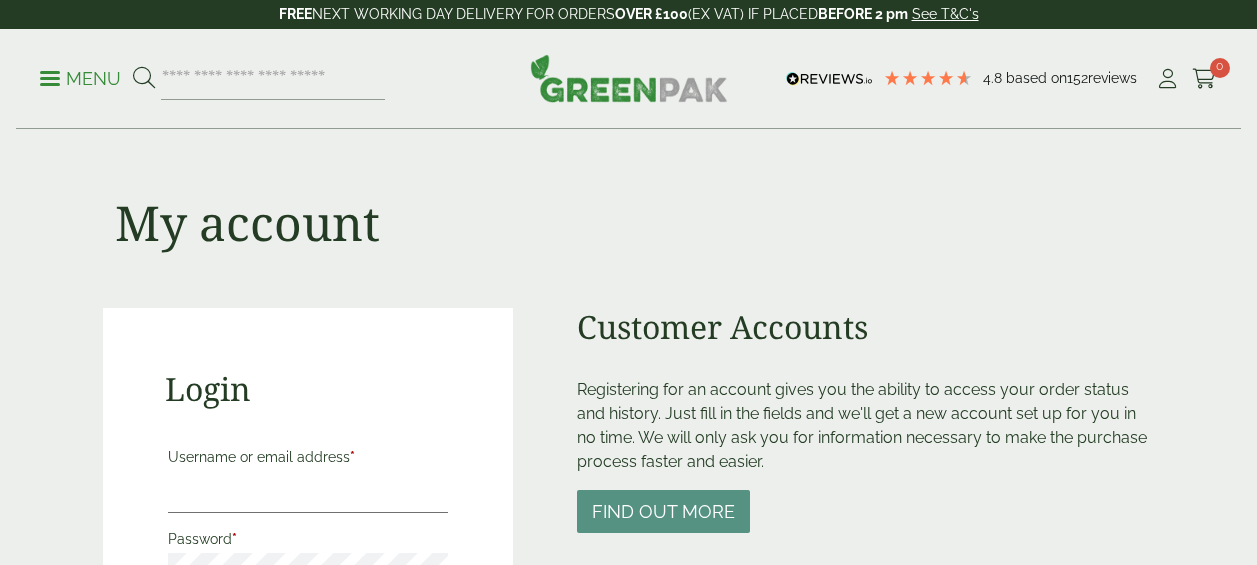 scroll, scrollTop: 0, scrollLeft: 0, axis: both 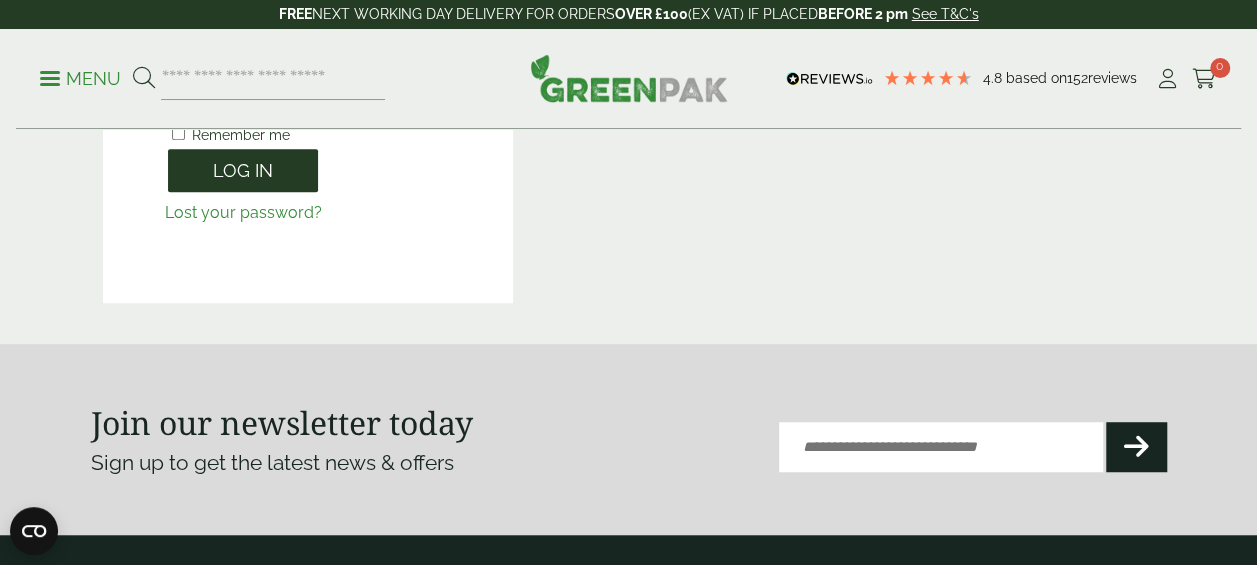 type on "**********" 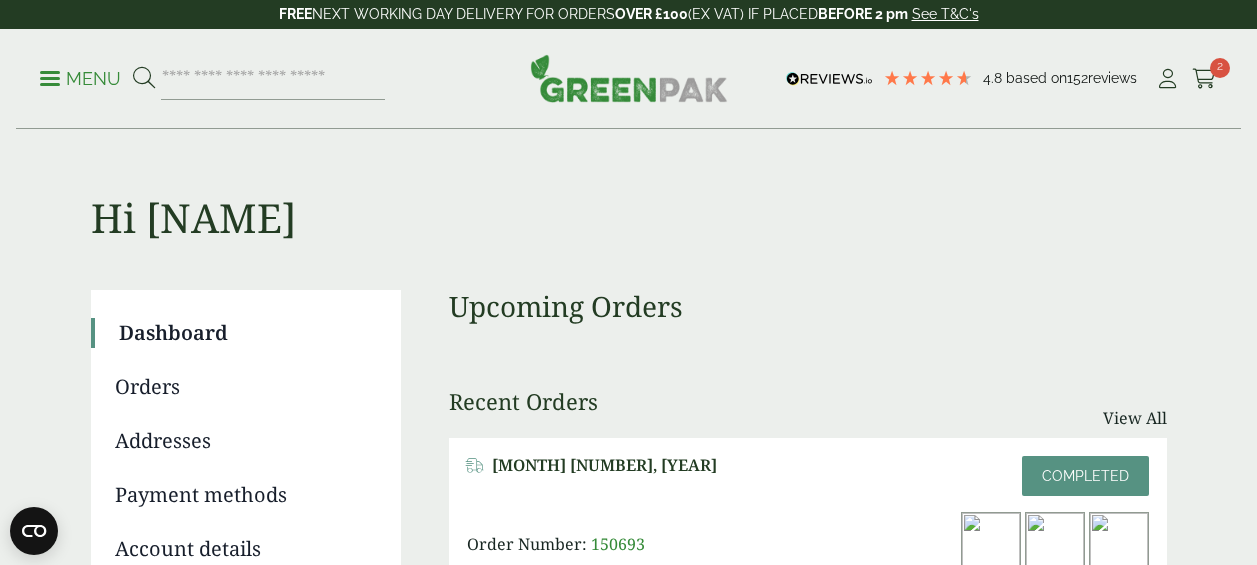 scroll, scrollTop: 0, scrollLeft: 0, axis: both 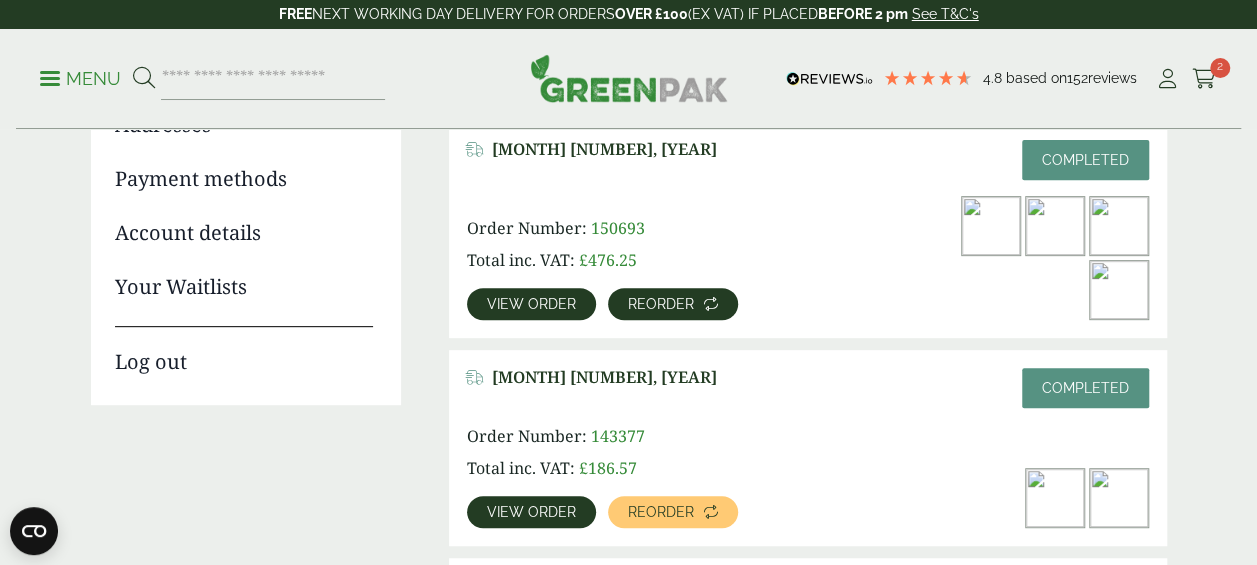 click on "Reorder" at bounding box center (673, 304) 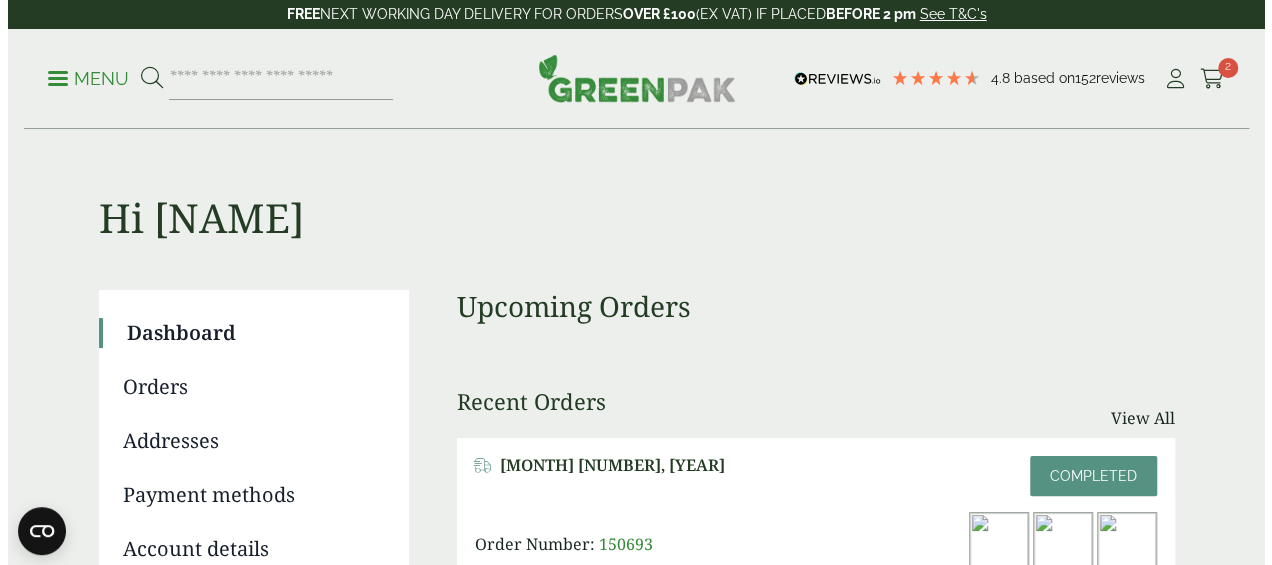 scroll, scrollTop: 48, scrollLeft: 0, axis: vertical 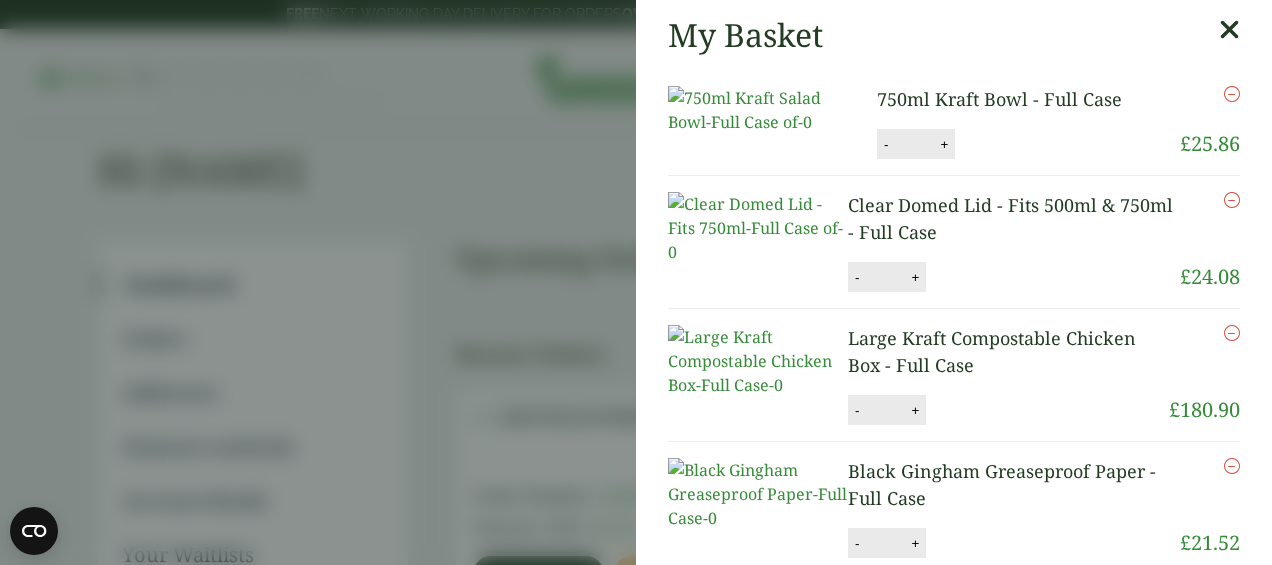 click at bounding box center [1229, 30] 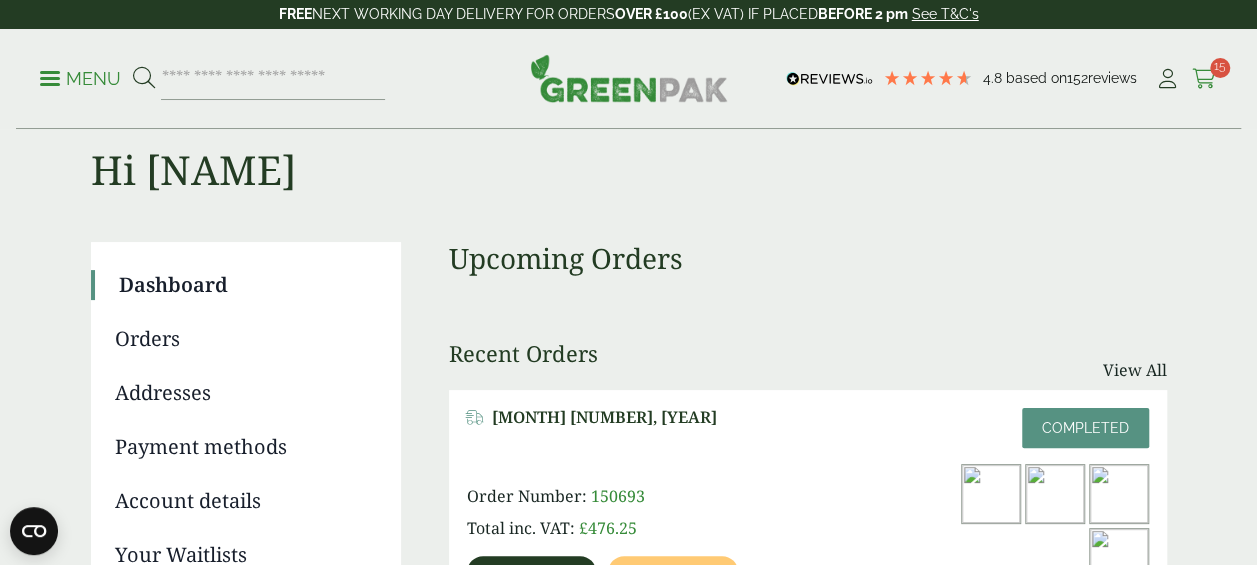 click at bounding box center (1204, 79) 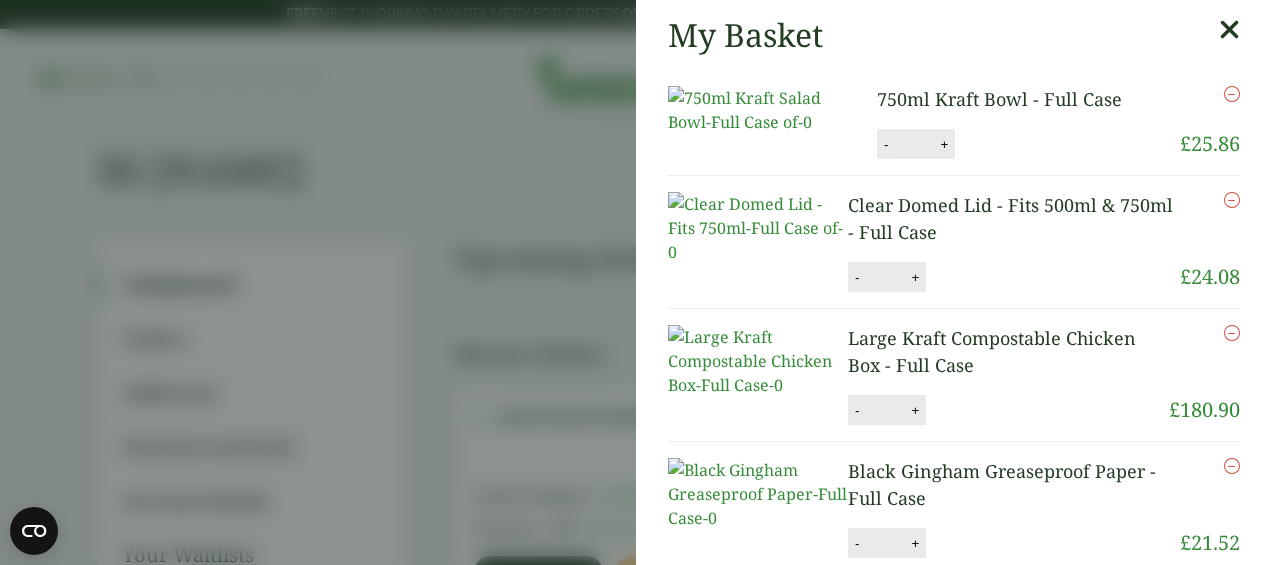 click on "-" at bounding box center [886, 144] 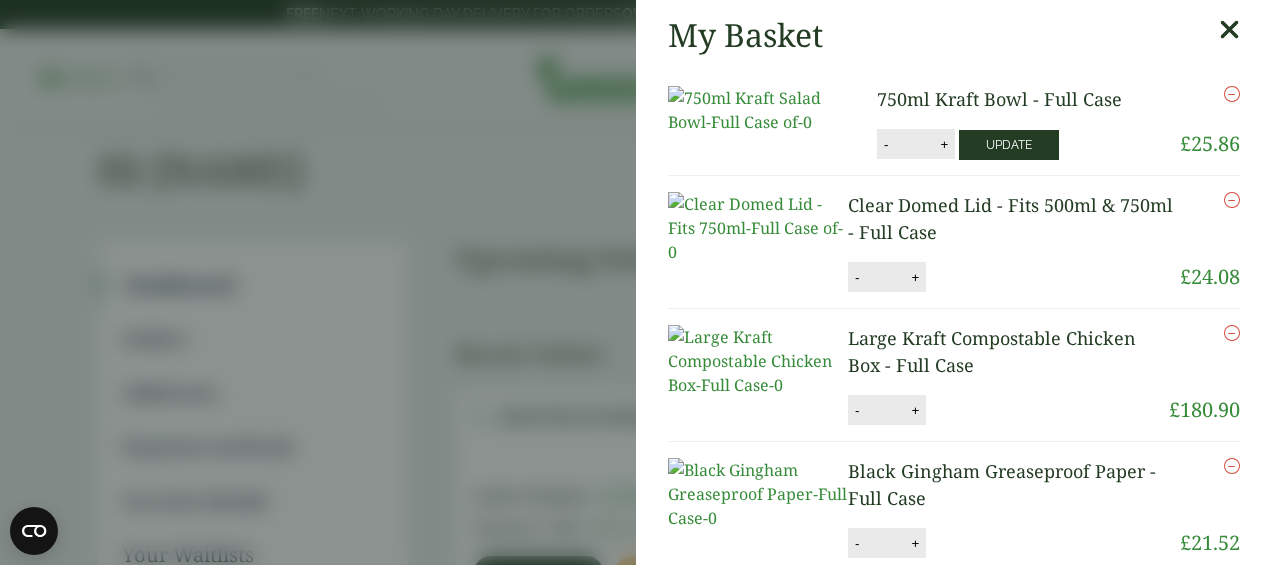click on "Update" at bounding box center (1009, 145) 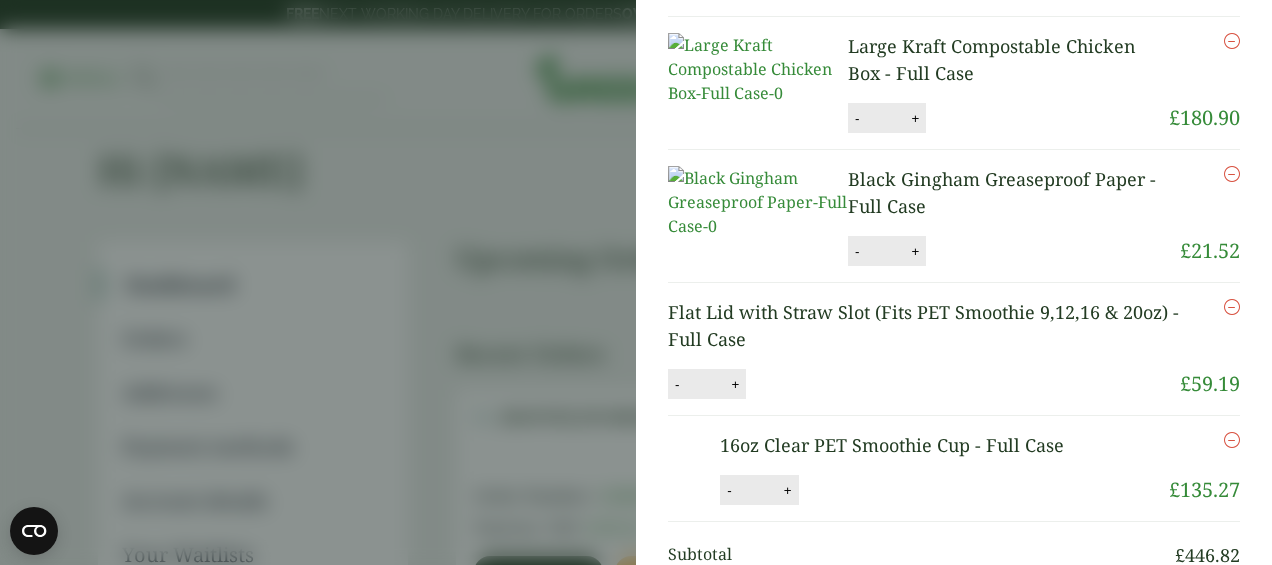 scroll, scrollTop: 294, scrollLeft: 0, axis: vertical 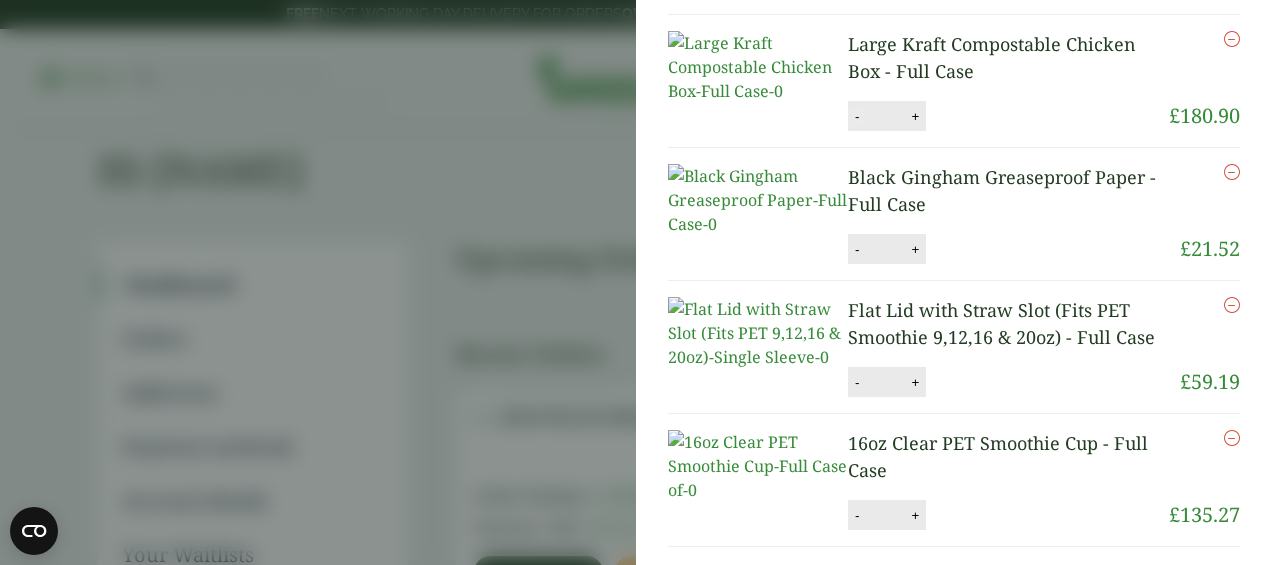 click on "-" at bounding box center (857, 116) 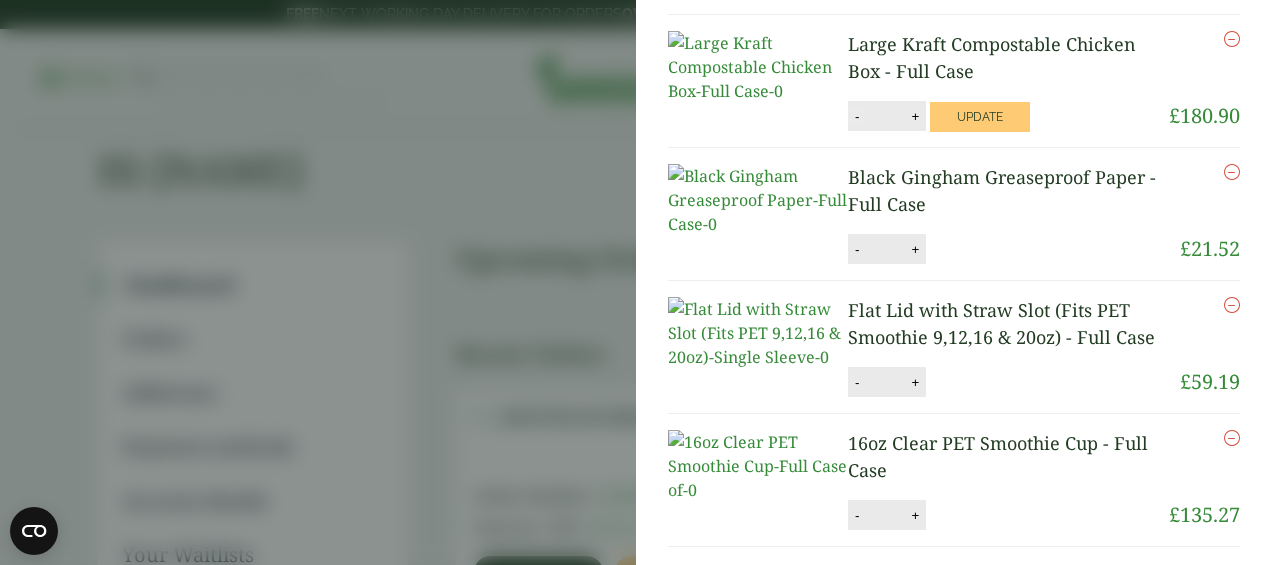 click on "*" at bounding box center (885, 116) 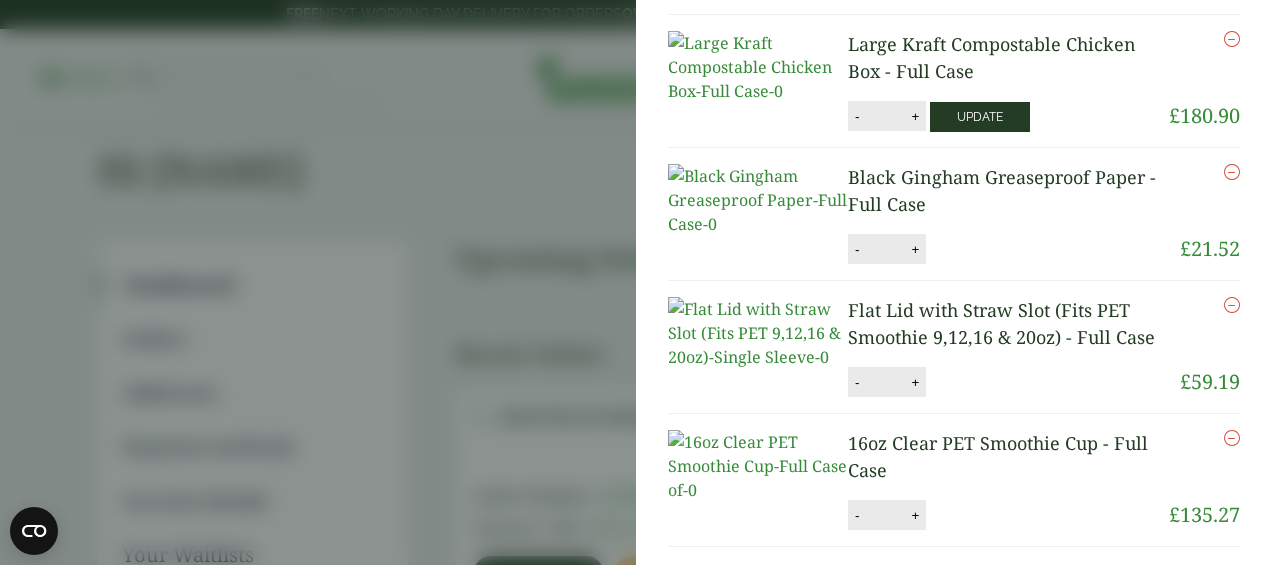 click on "Update" at bounding box center (980, 117) 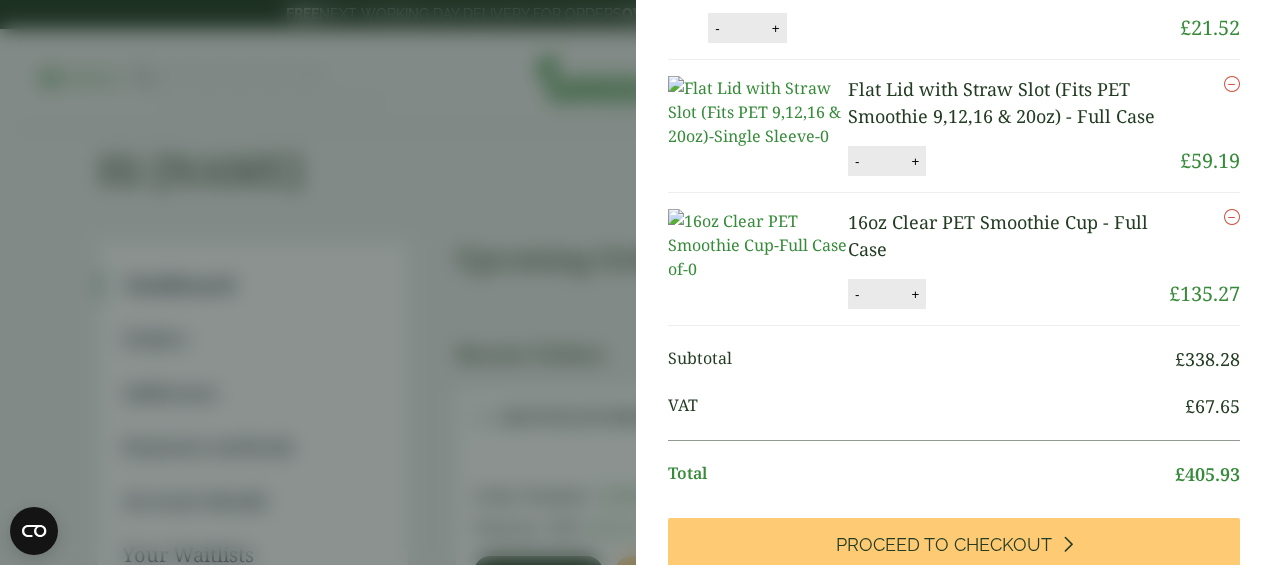 scroll, scrollTop: 510, scrollLeft: 0, axis: vertical 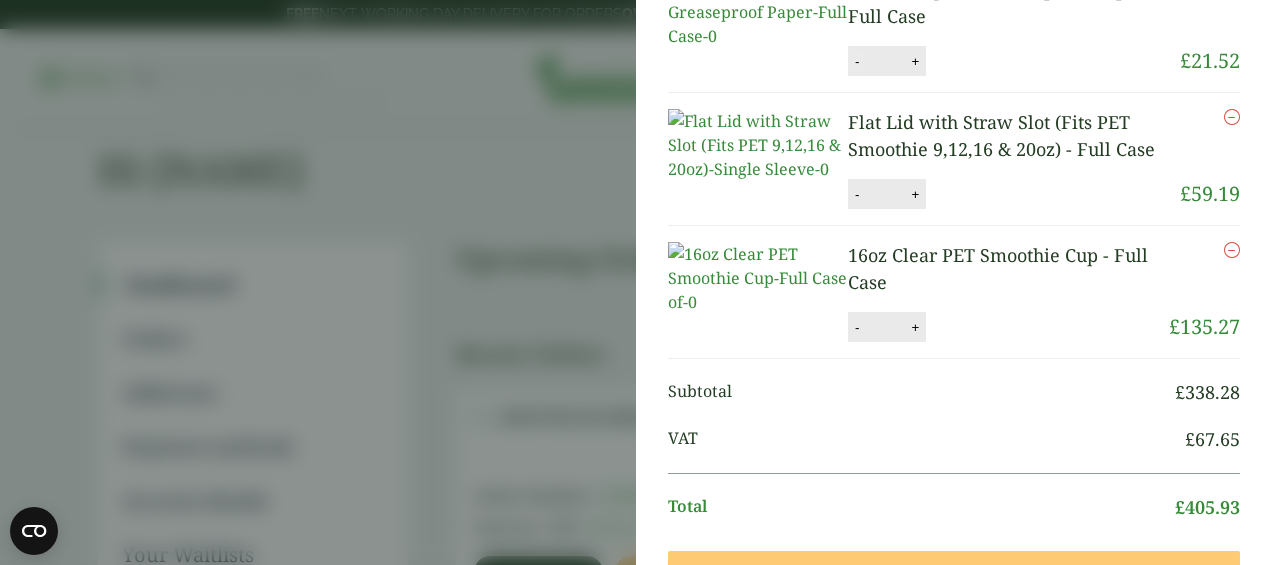 click on "-" at bounding box center [857, 61] 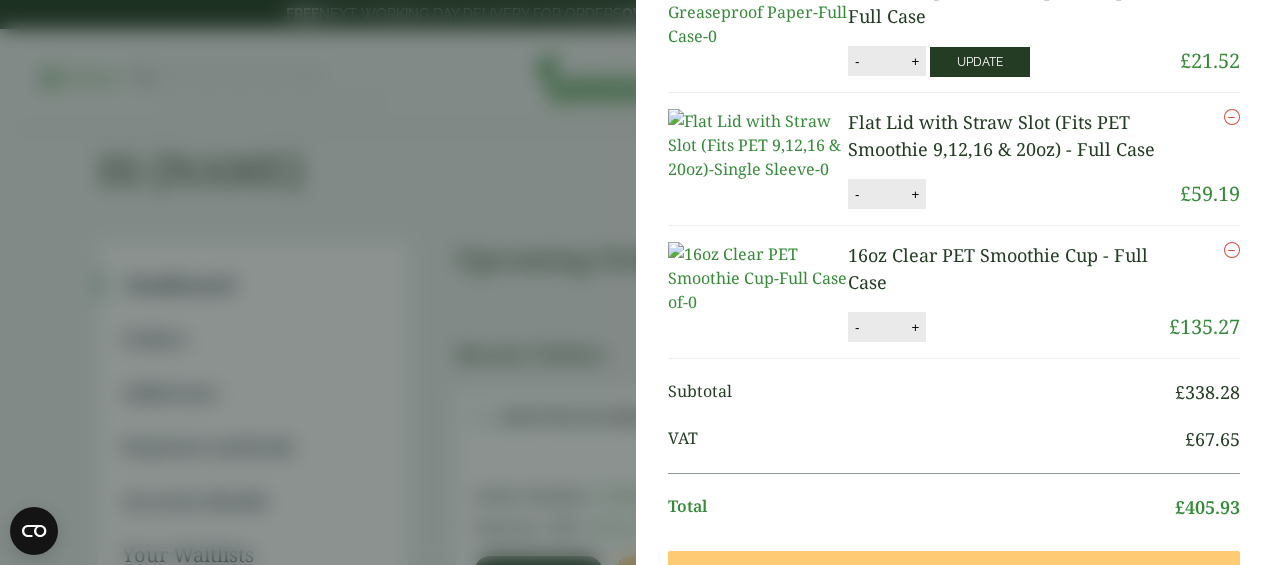 click on "Update" at bounding box center [980, 62] 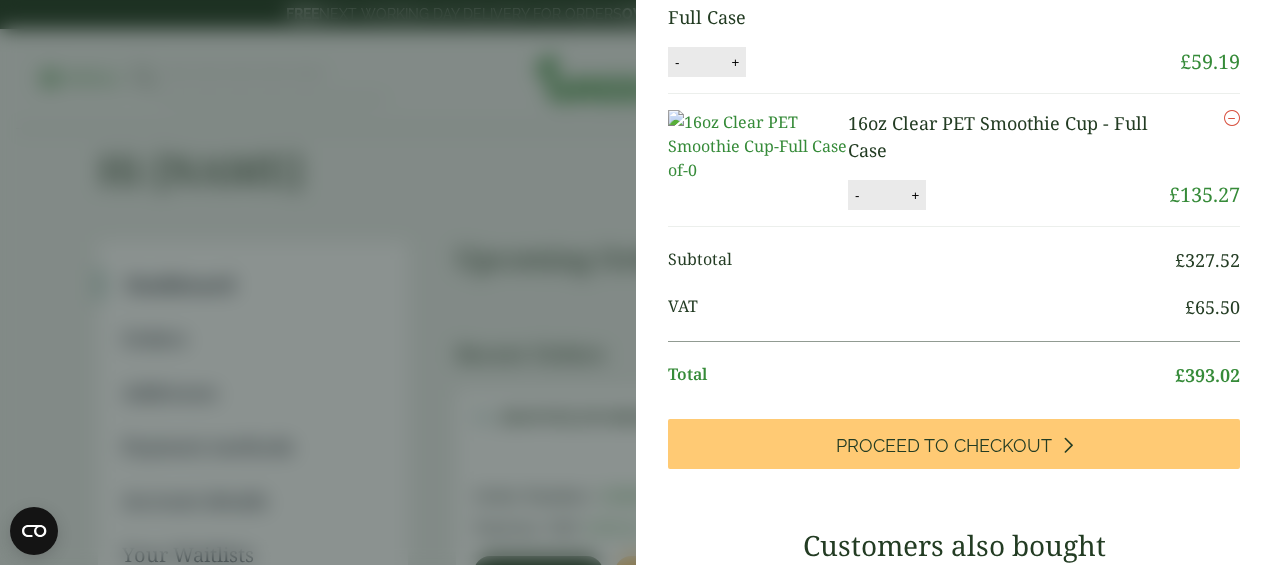 scroll, scrollTop: 670, scrollLeft: 0, axis: vertical 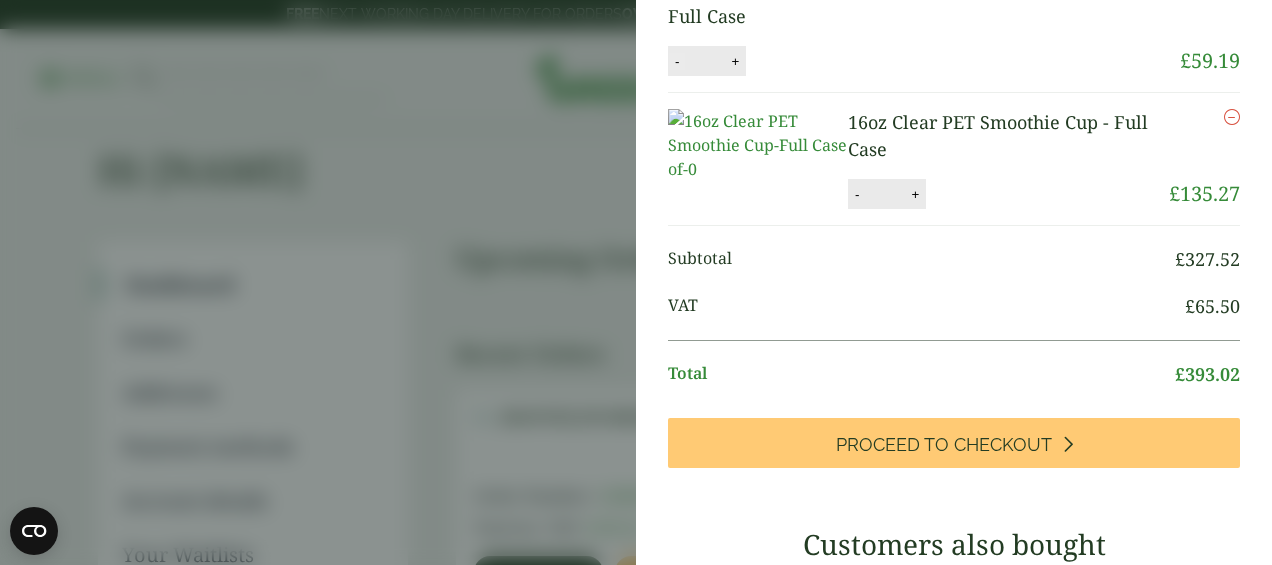 click on "-" at bounding box center (677, 61) 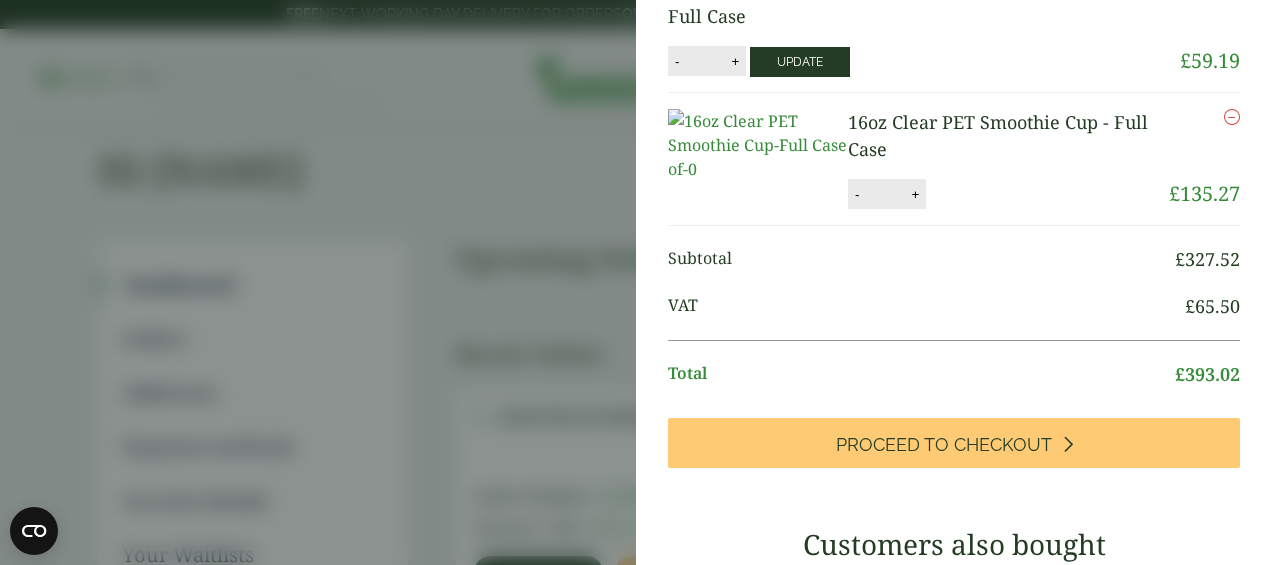 click on "Update" at bounding box center [800, 62] 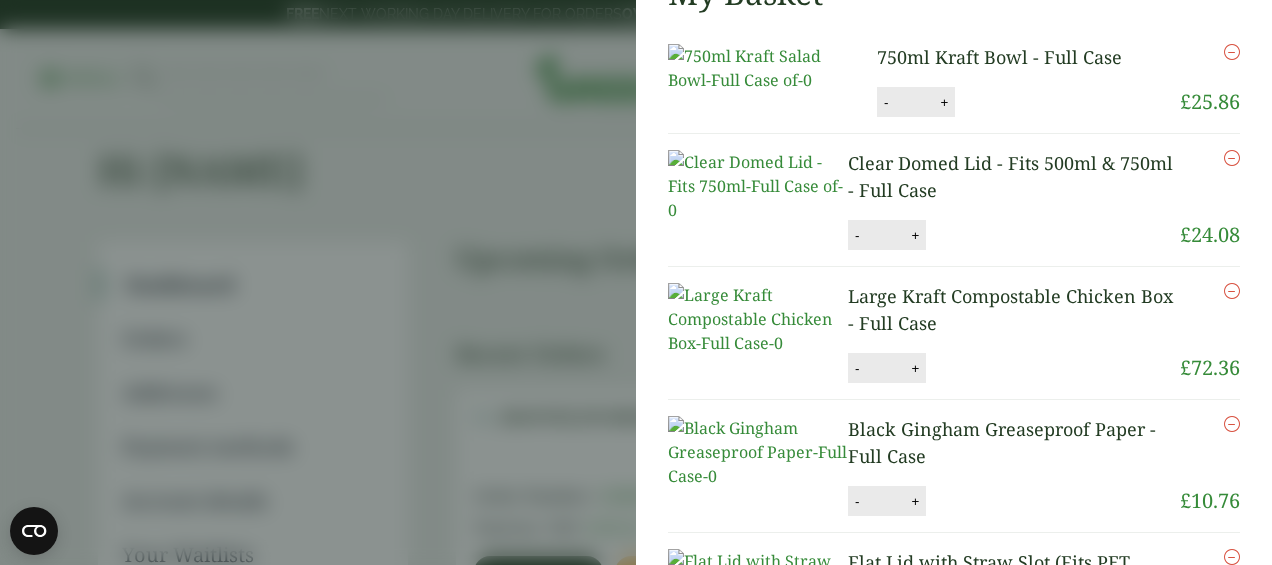 scroll, scrollTop: 126, scrollLeft: 0, axis: vertical 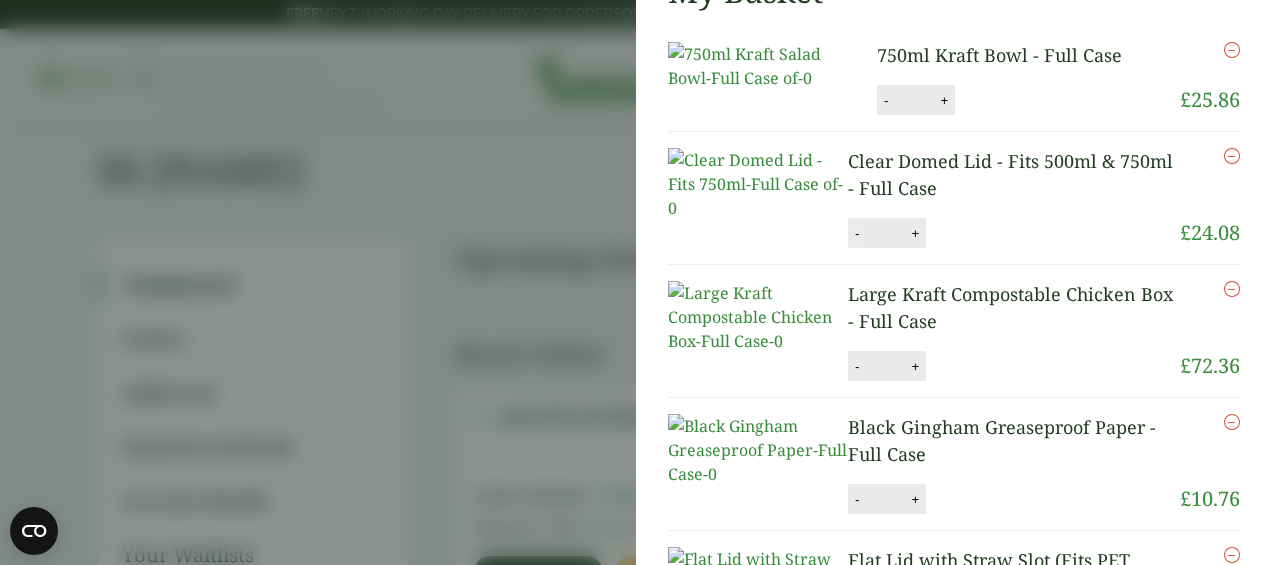 click on "-" at bounding box center (857, 233) 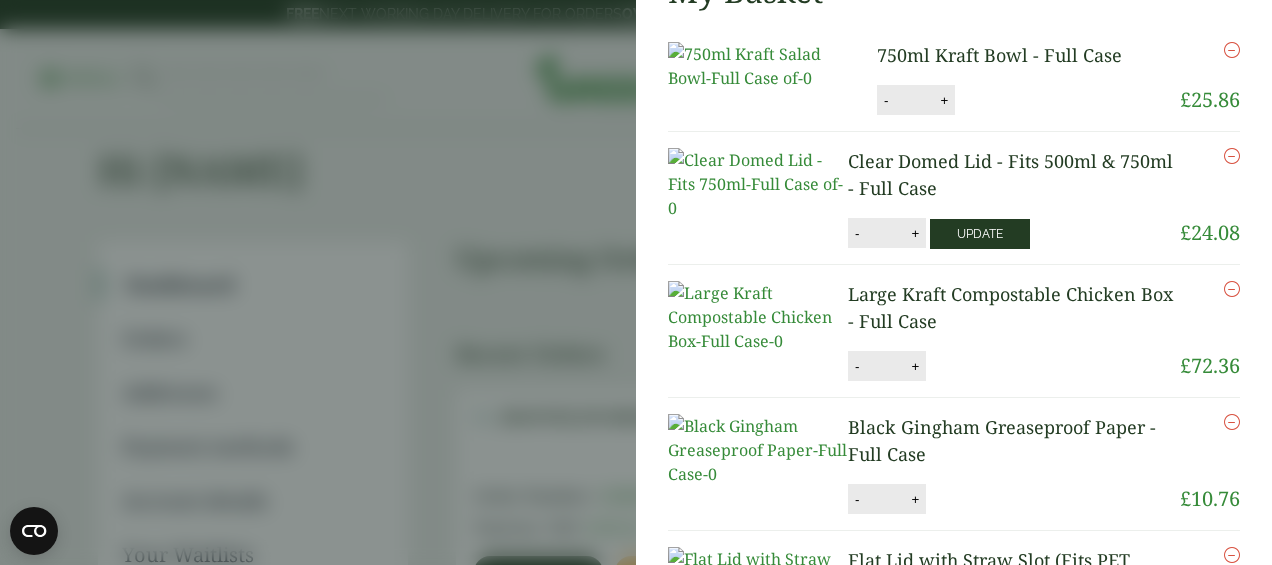 click on "Update" at bounding box center (980, 234) 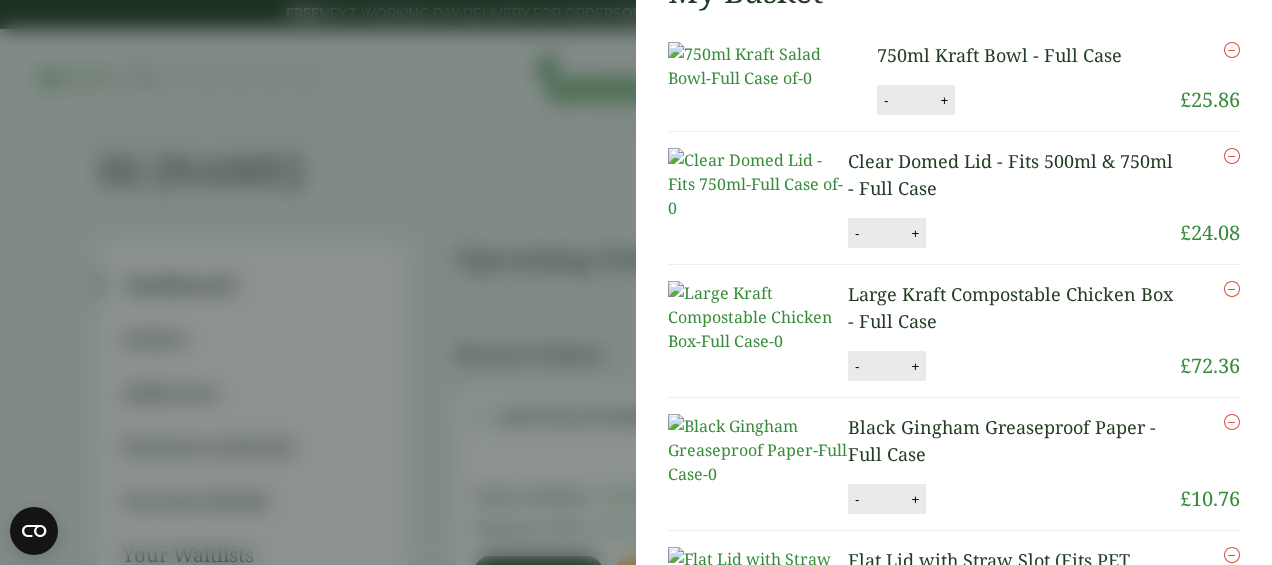 scroll, scrollTop: 0, scrollLeft: 0, axis: both 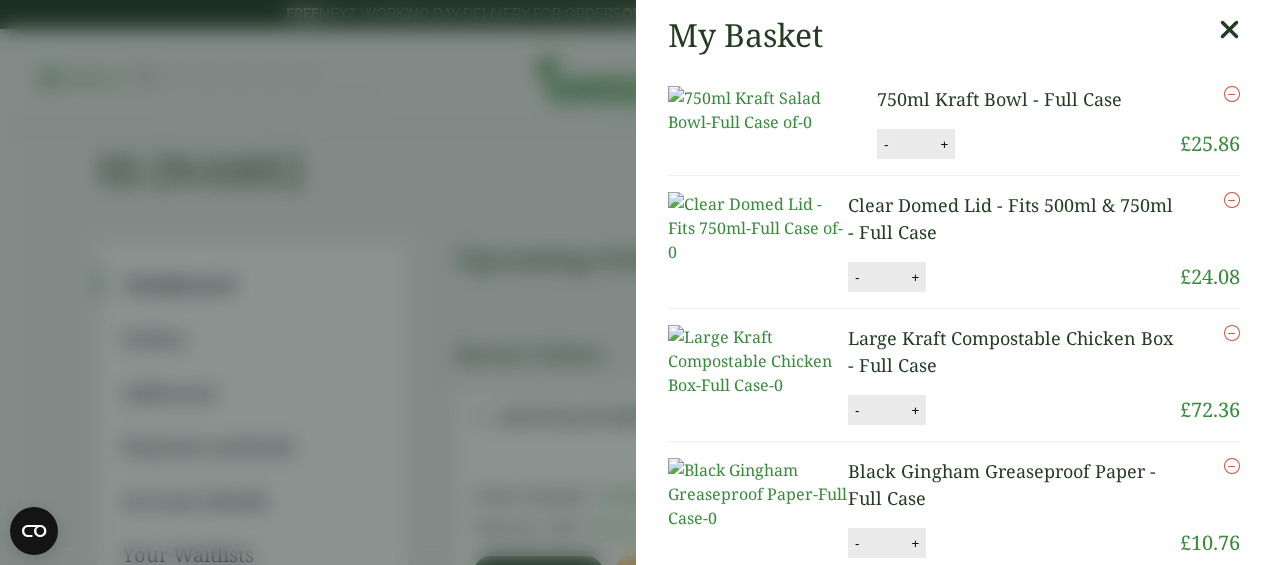 click on "-" at bounding box center (886, 144) 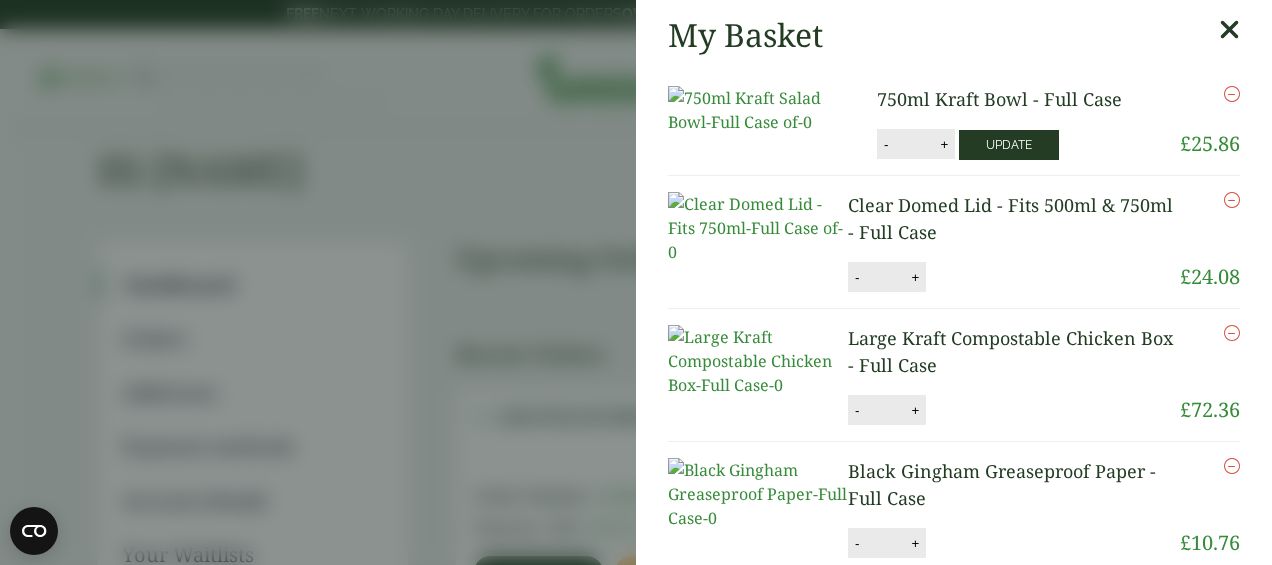 click on "Update" at bounding box center [1009, 145] 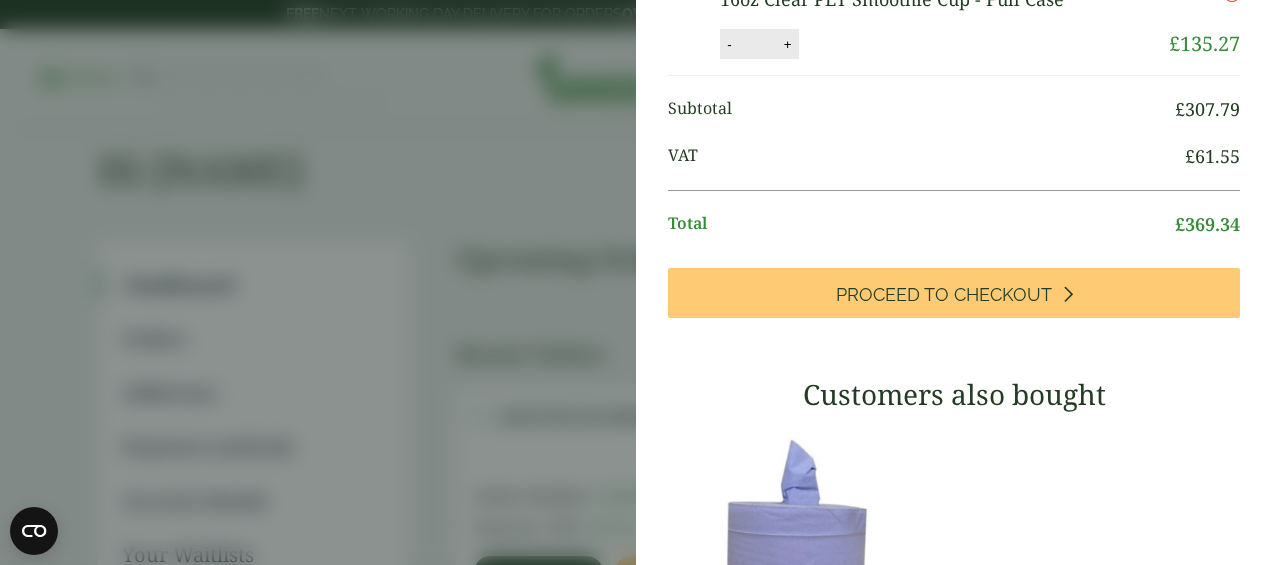 scroll, scrollTop: 749, scrollLeft: 0, axis: vertical 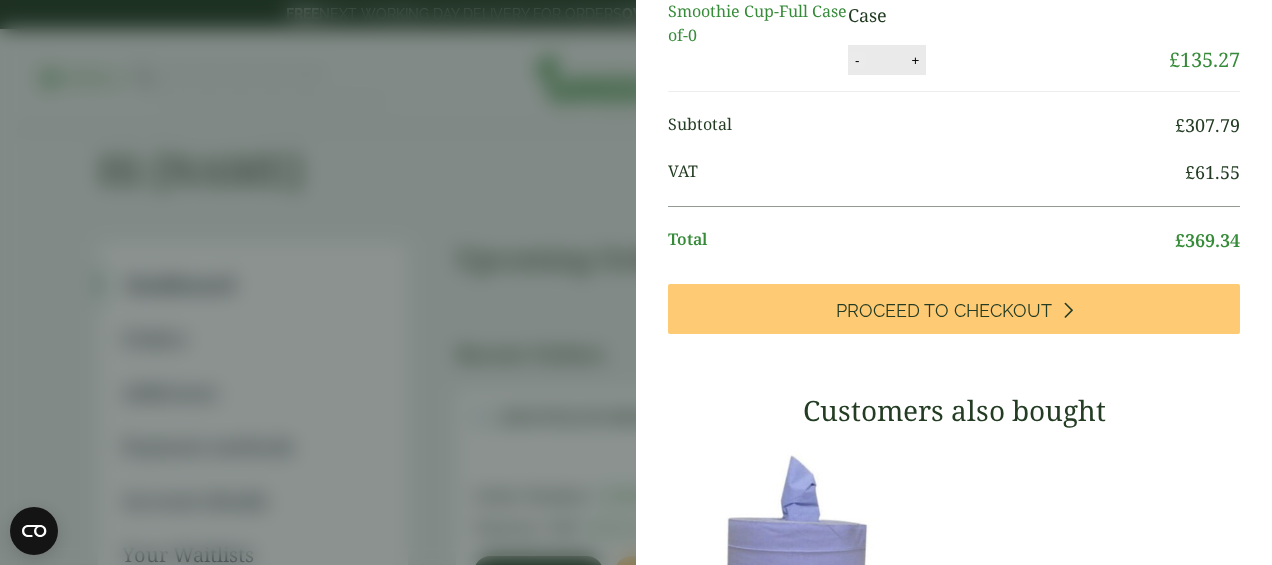 click on "-" at bounding box center (857, 60) 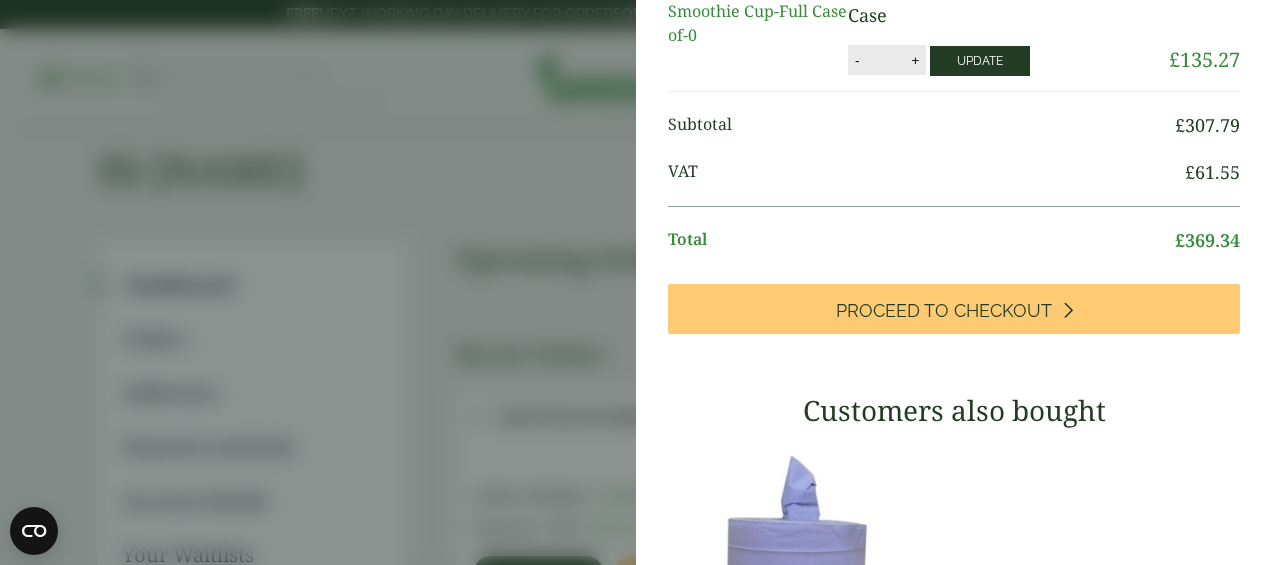 click on "Update" at bounding box center [980, 61] 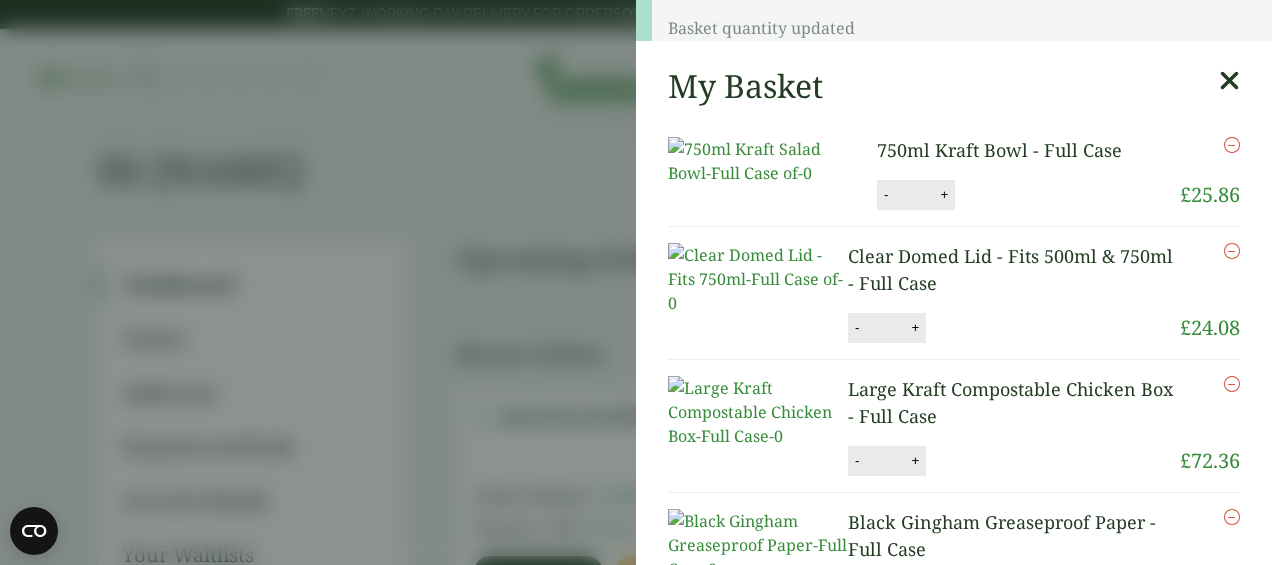 scroll, scrollTop: 0, scrollLeft: 0, axis: both 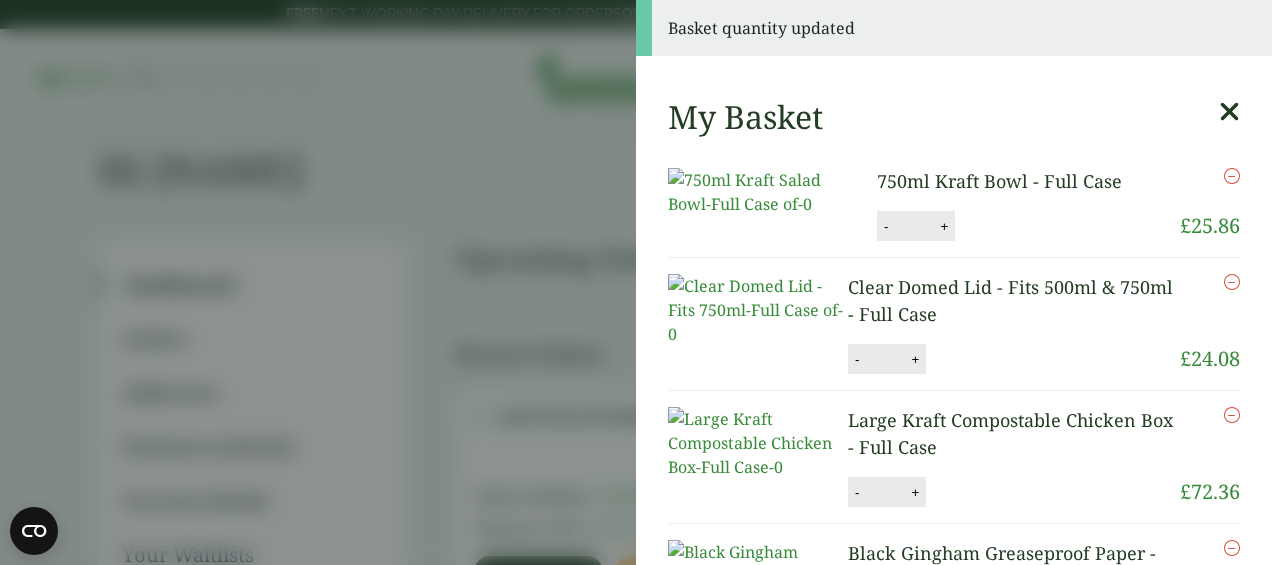 click at bounding box center [1229, 112] 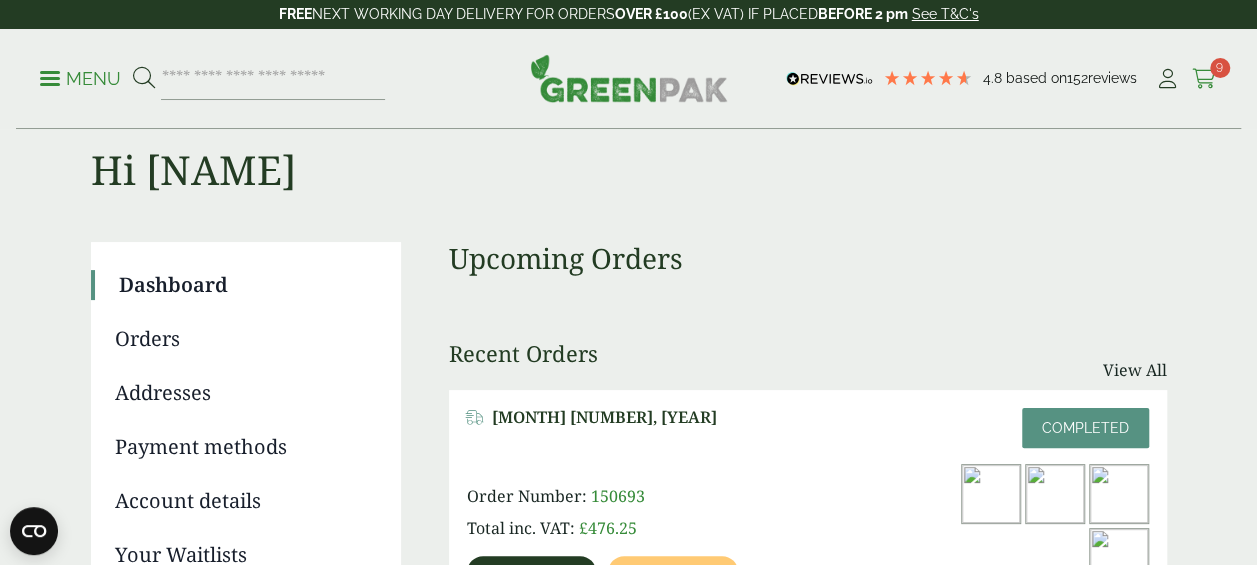 click at bounding box center [1204, 79] 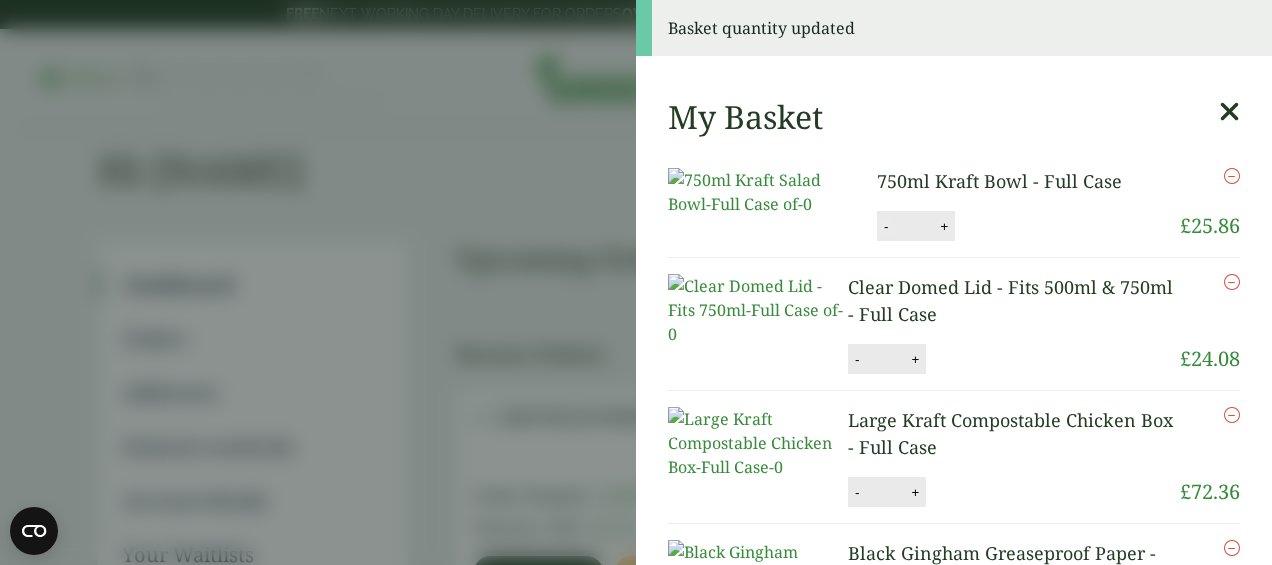 click on "-" at bounding box center [886, 226] 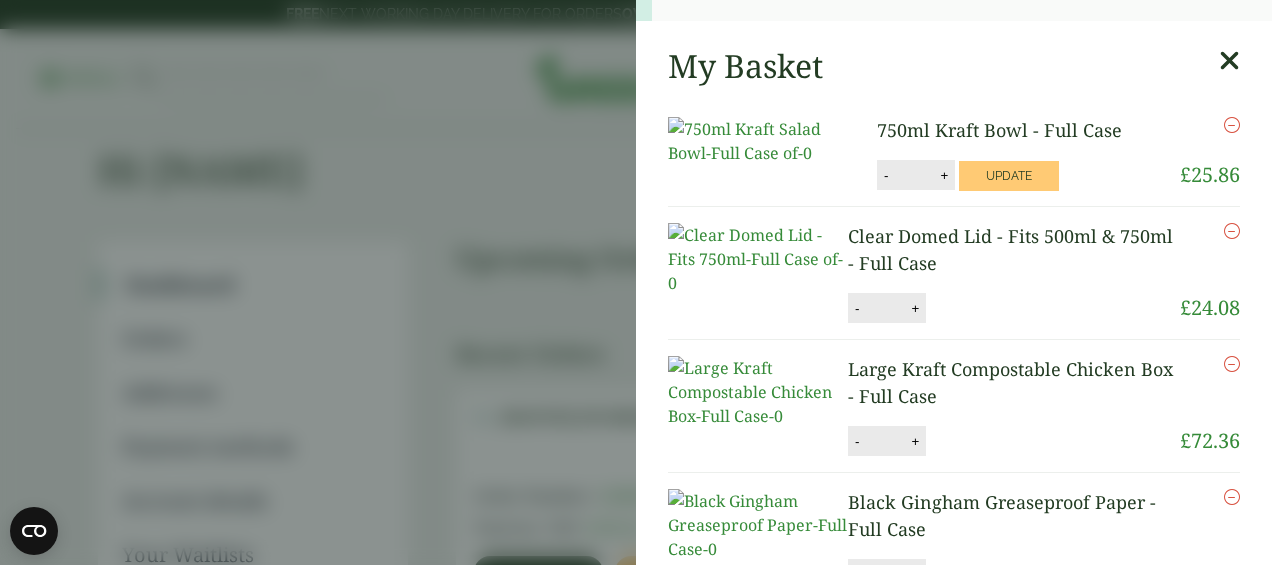 scroll, scrollTop: 0, scrollLeft: 0, axis: both 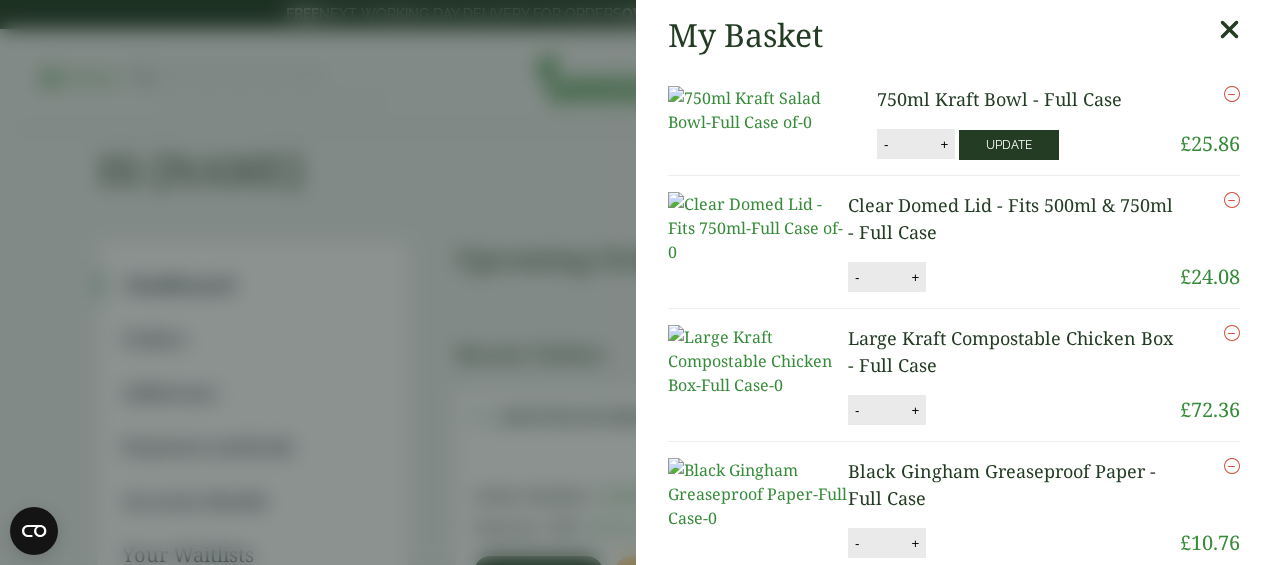 click on "Update" at bounding box center (1009, 145) 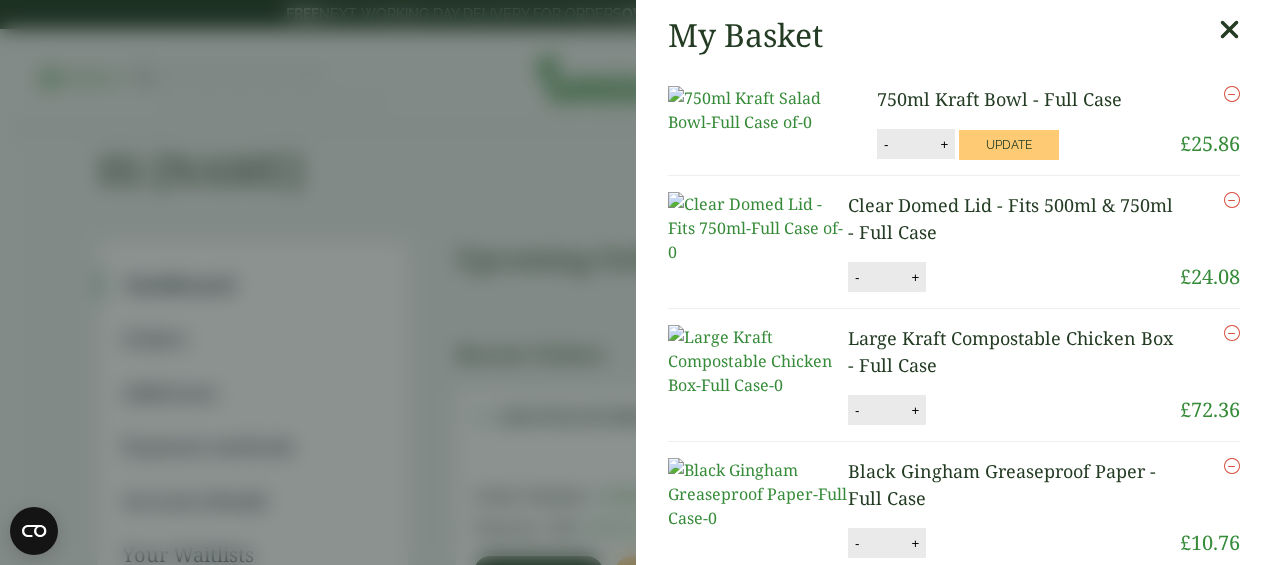 type on "*" 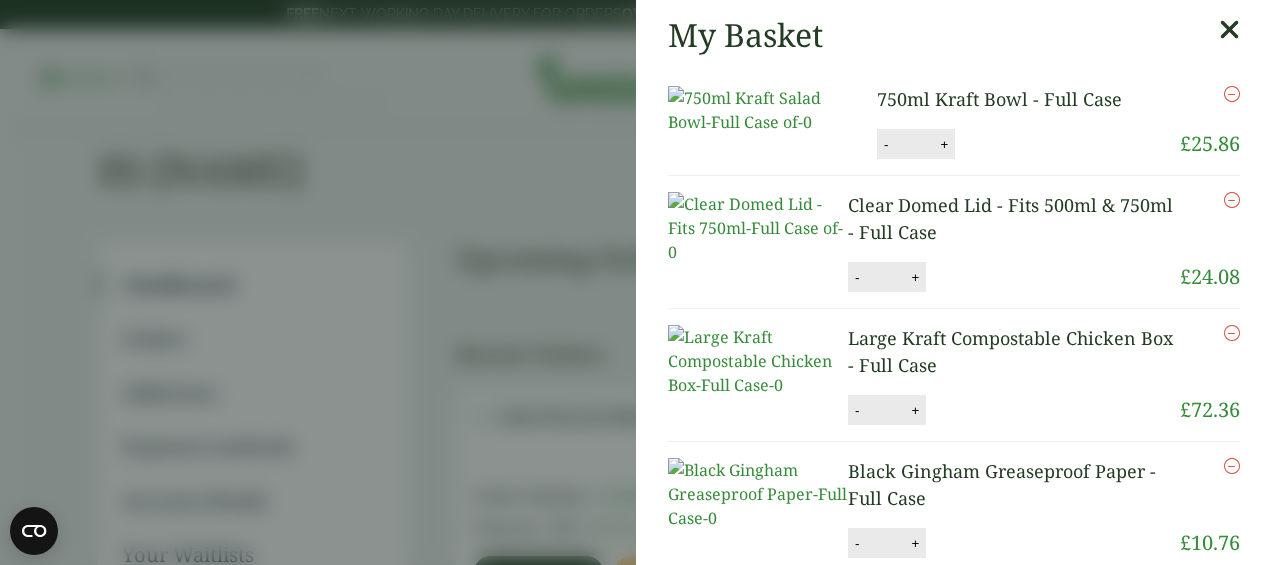 click at bounding box center (1232, 94) 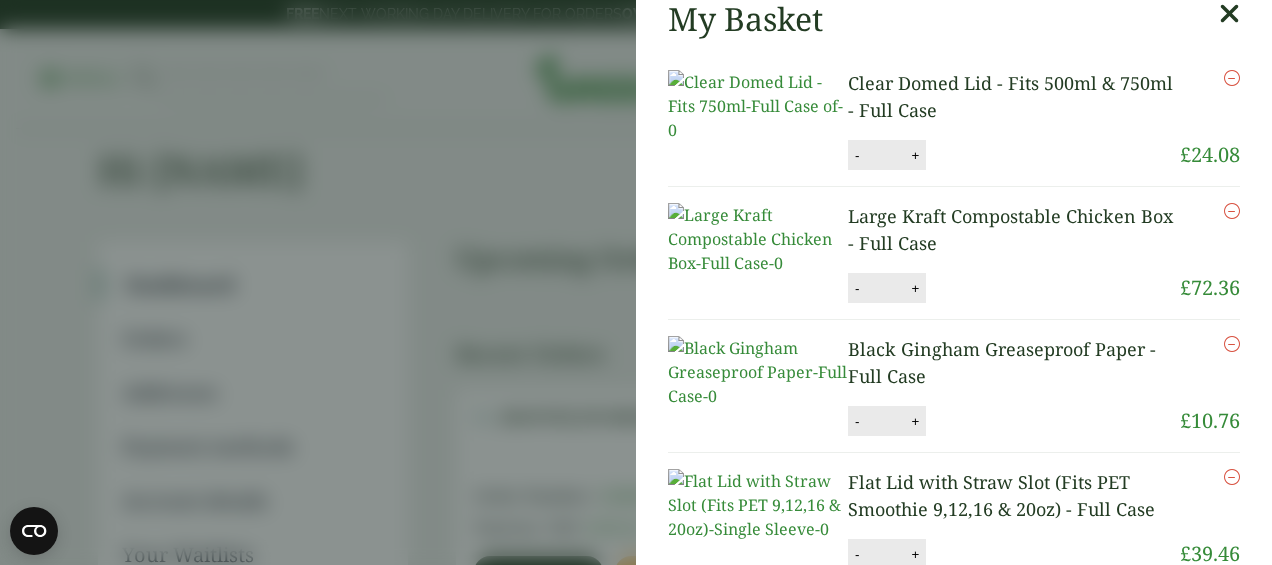 scroll, scrollTop: 82, scrollLeft: 0, axis: vertical 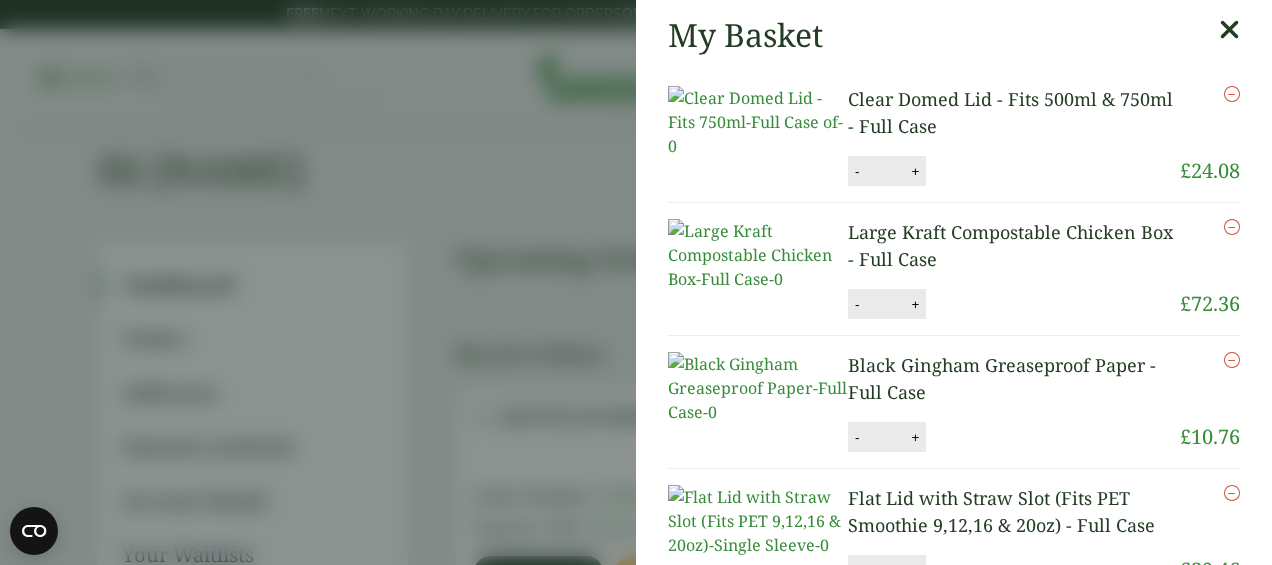click at bounding box center [1232, 94] 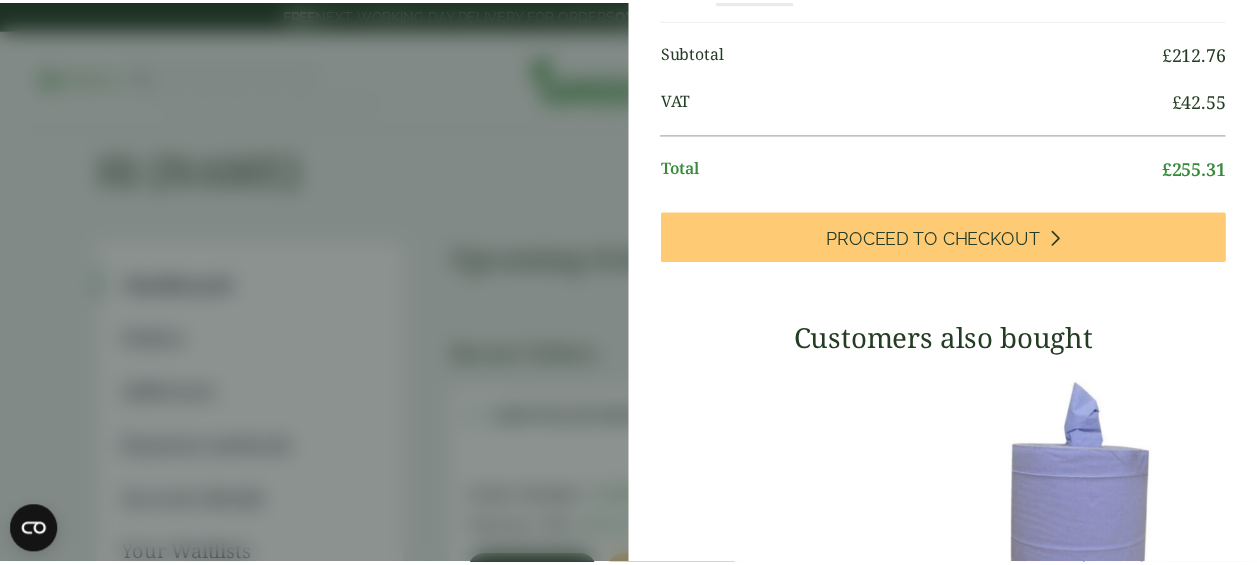 scroll, scrollTop: 0, scrollLeft: 0, axis: both 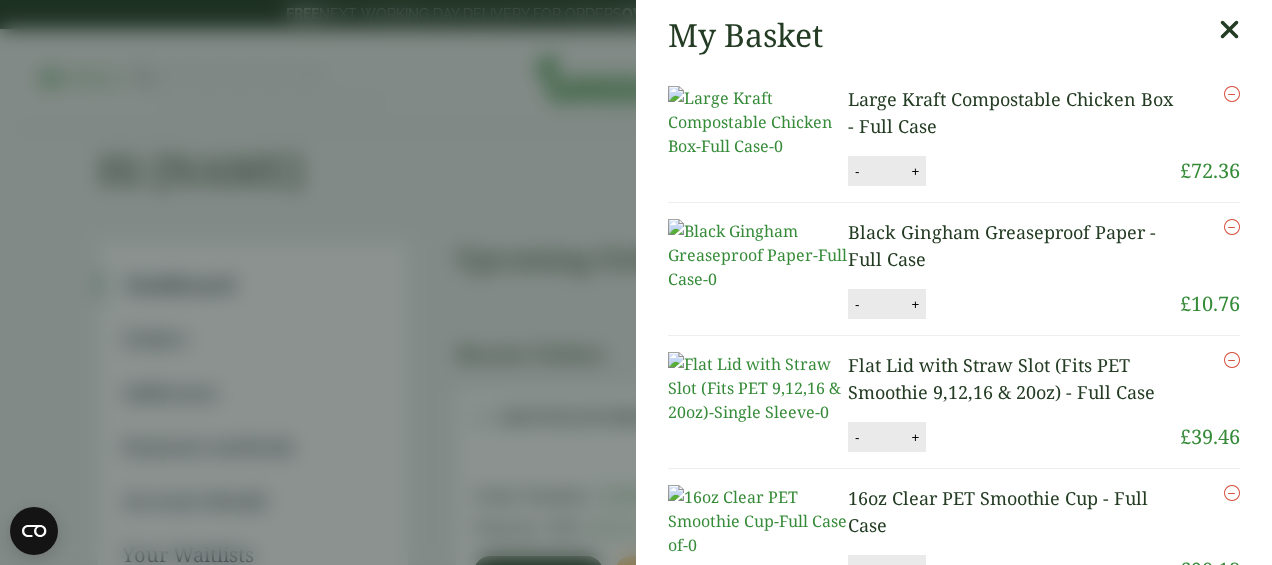 click at bounding box center (1229, 30) 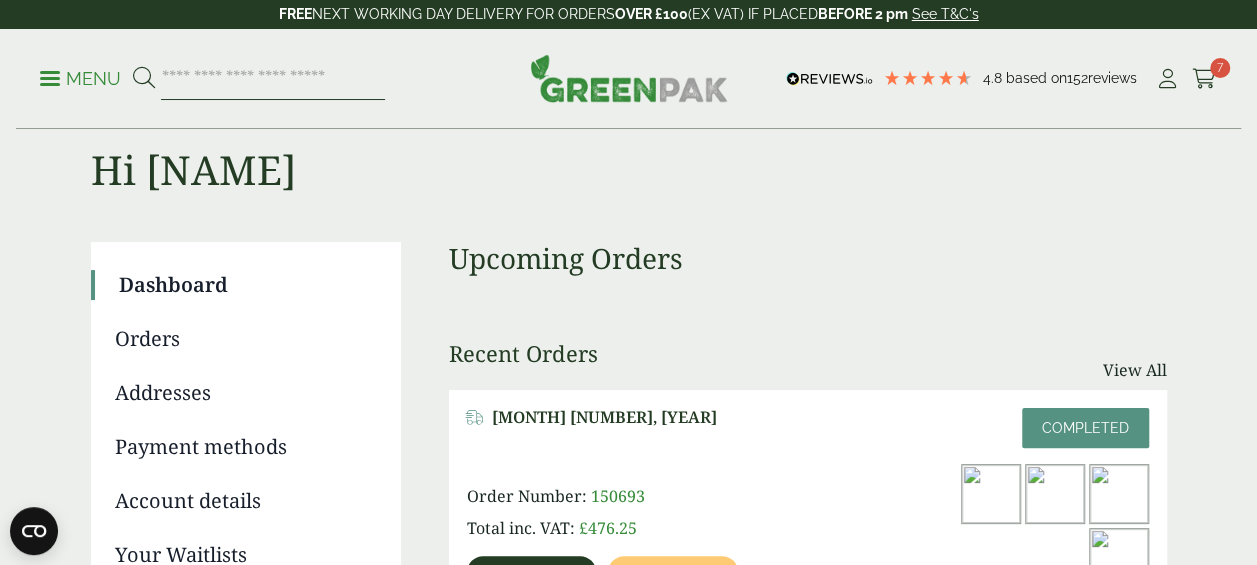 click at bounding box center [273, 79] 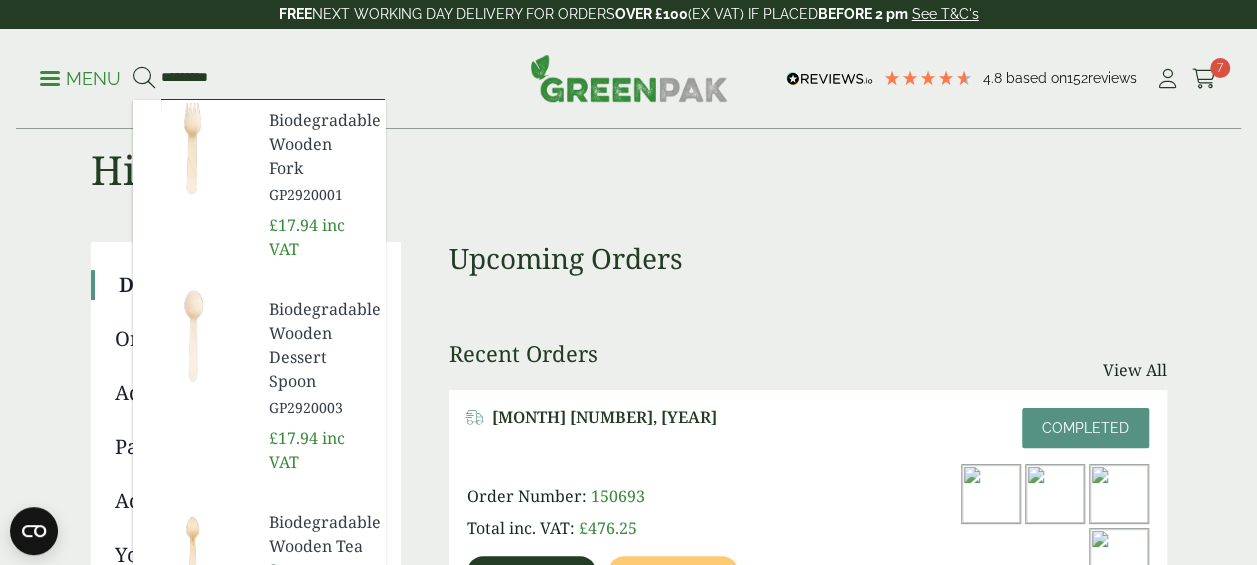 type on "*********" 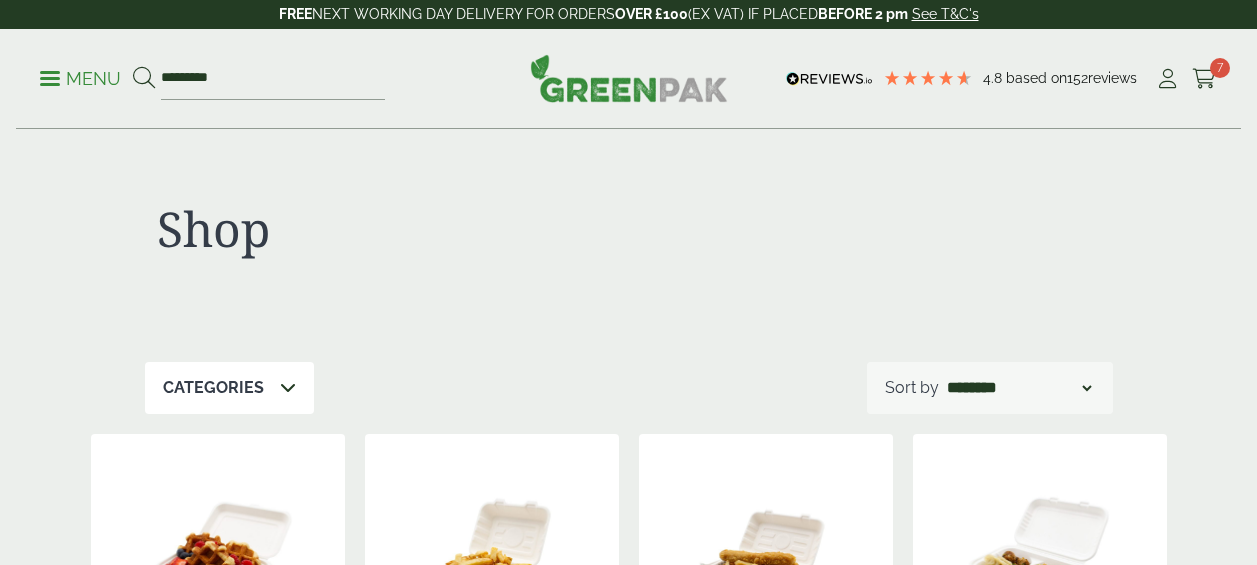 scroll, scrollTop: 0, scrollLeft: 0, axis: both 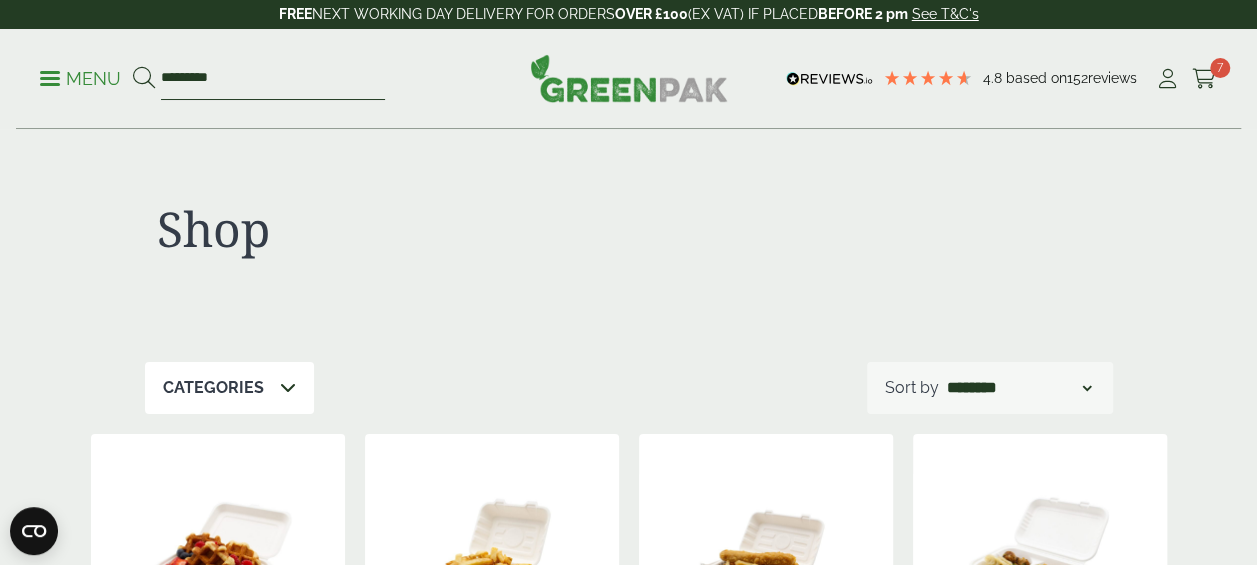click on "*********" at bounding box center [273, 79] 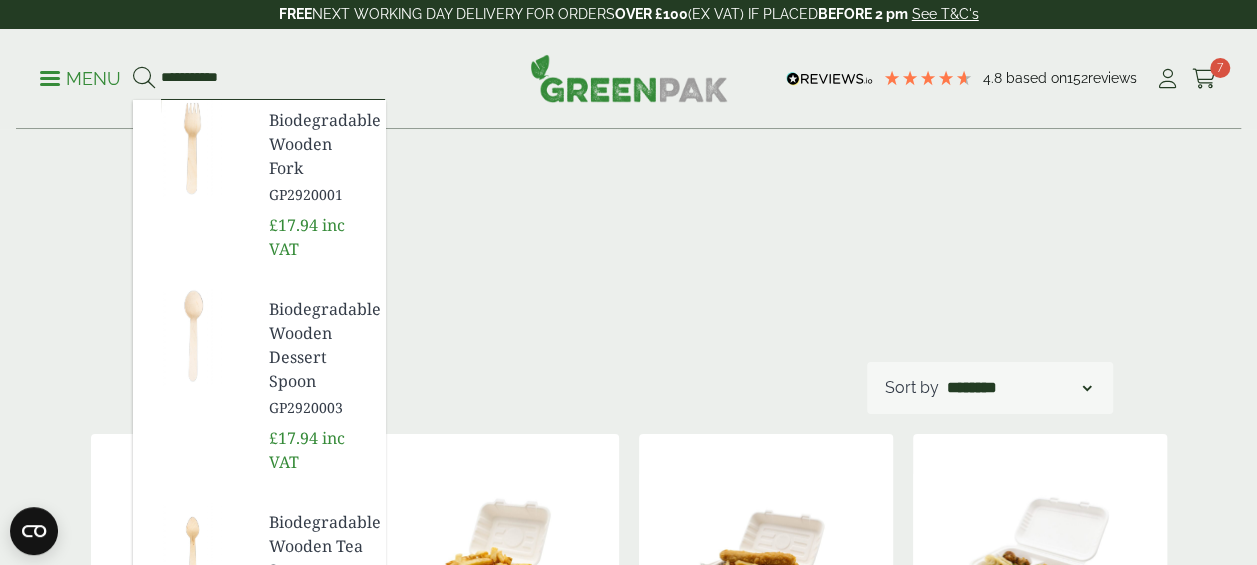 type on "**********" 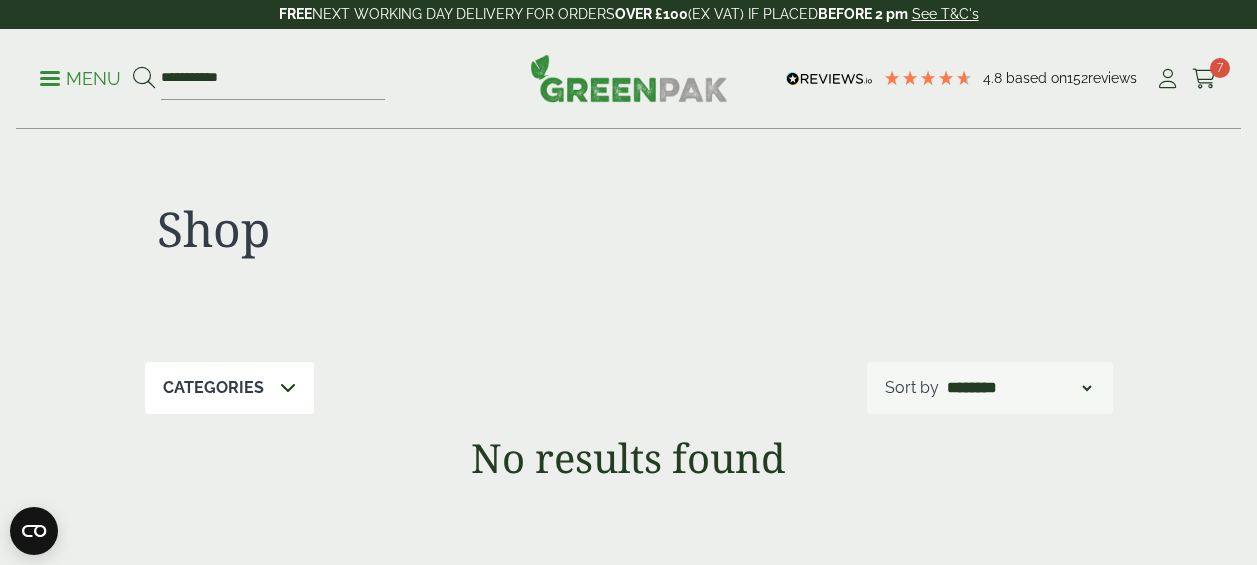 scroll, scrollTop: 0, scrollLeft: 0, axis: both 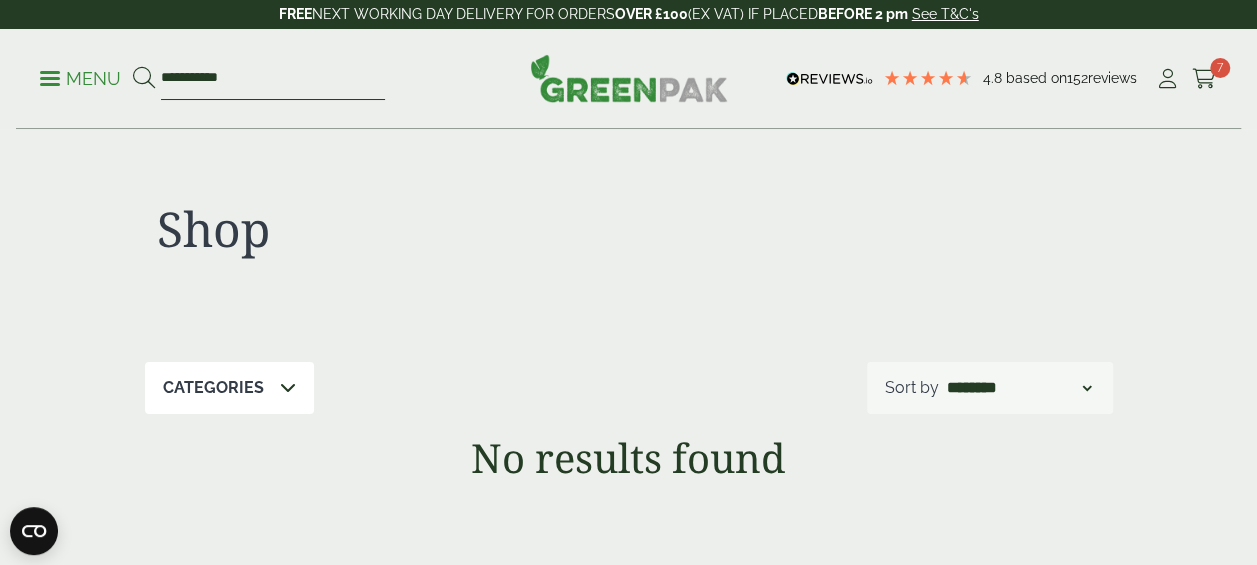 click on "**********" at bounding box center [273, 79] 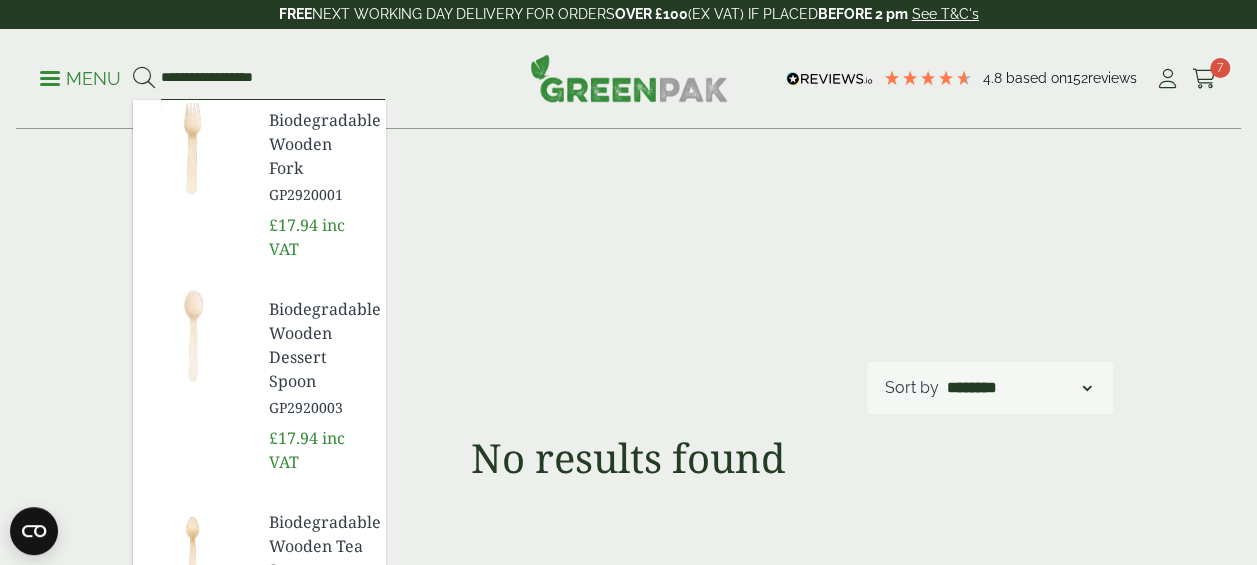 type on "**********" 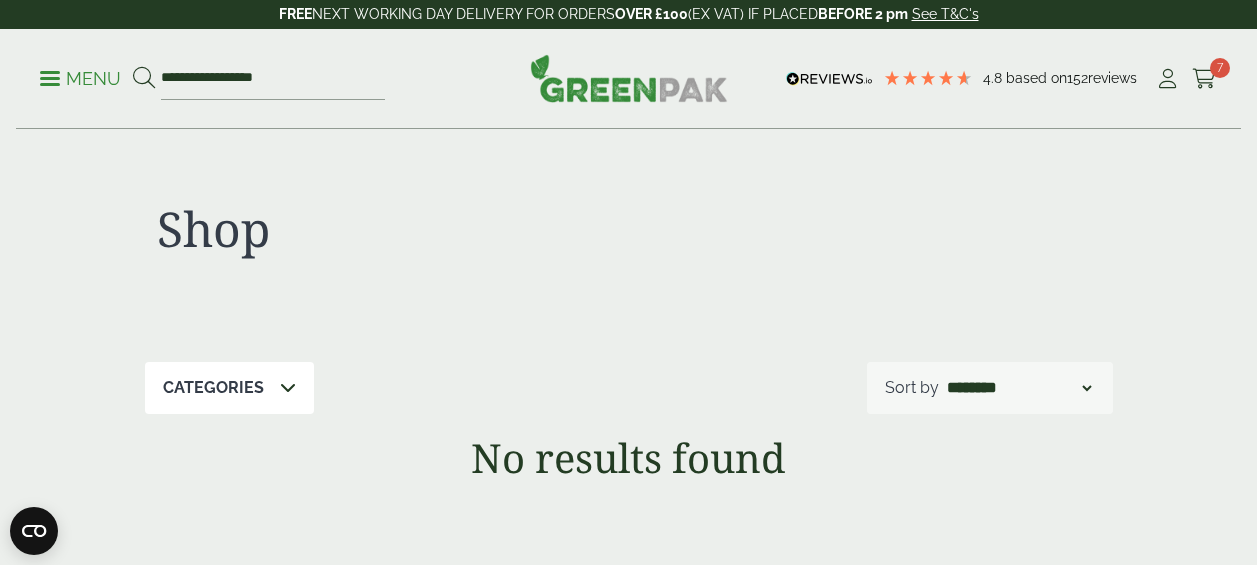 scroll, scrollTop: 0, scrollLeft: 0, axis: both 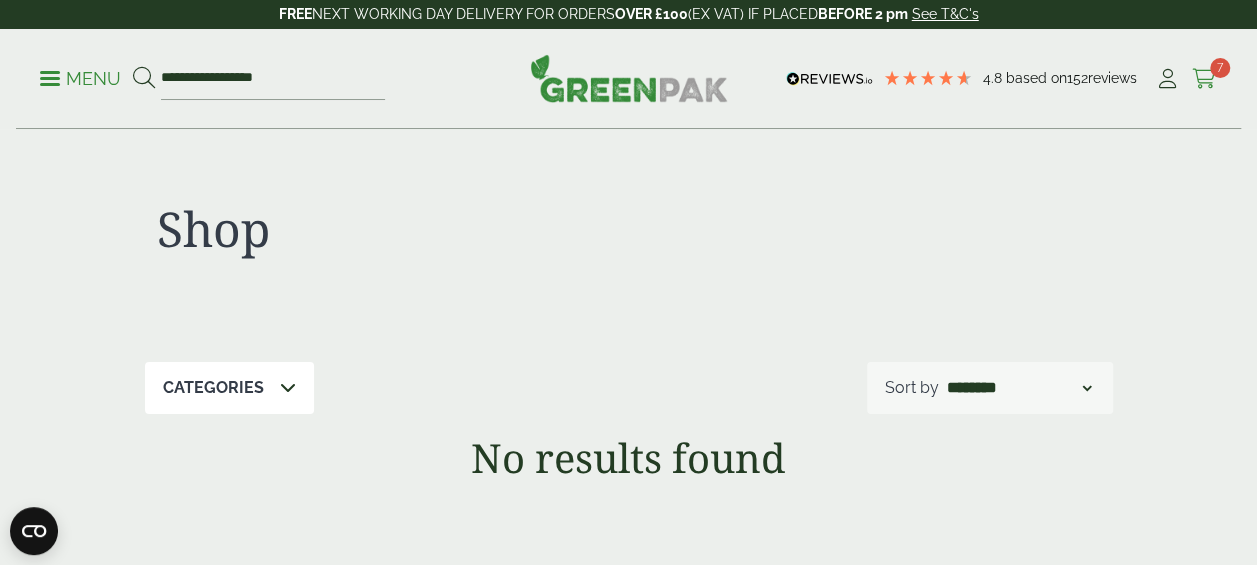 click on "Cart
7" at bounding box center (1204, 79) 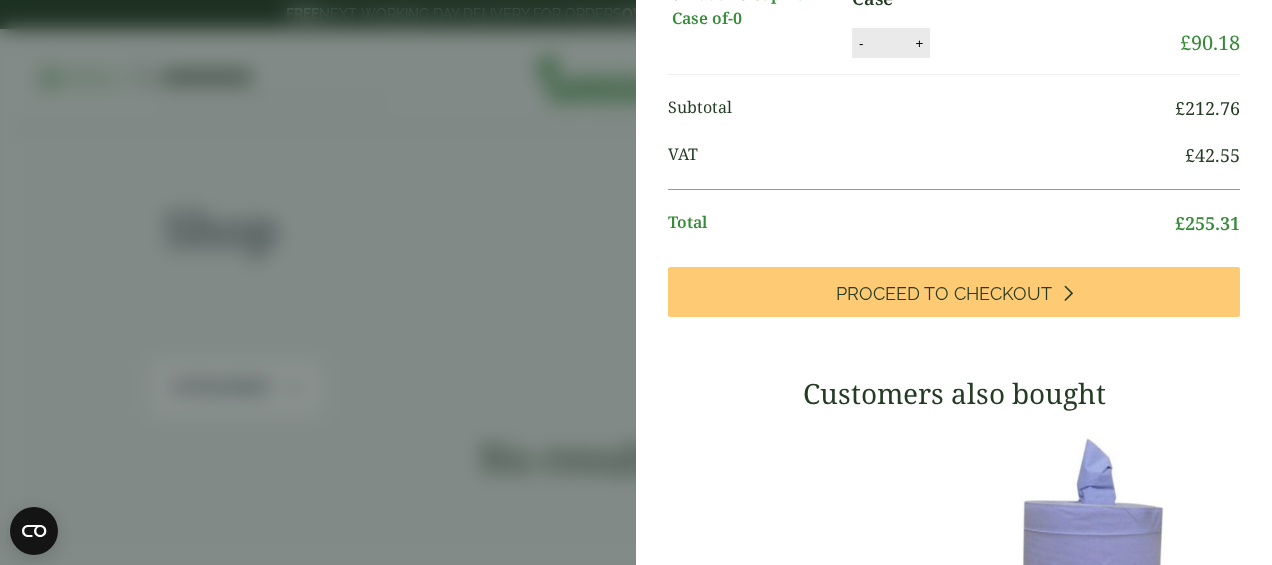 scroll, scrollTop: 535, scrollLeft: 0, axis: vertical 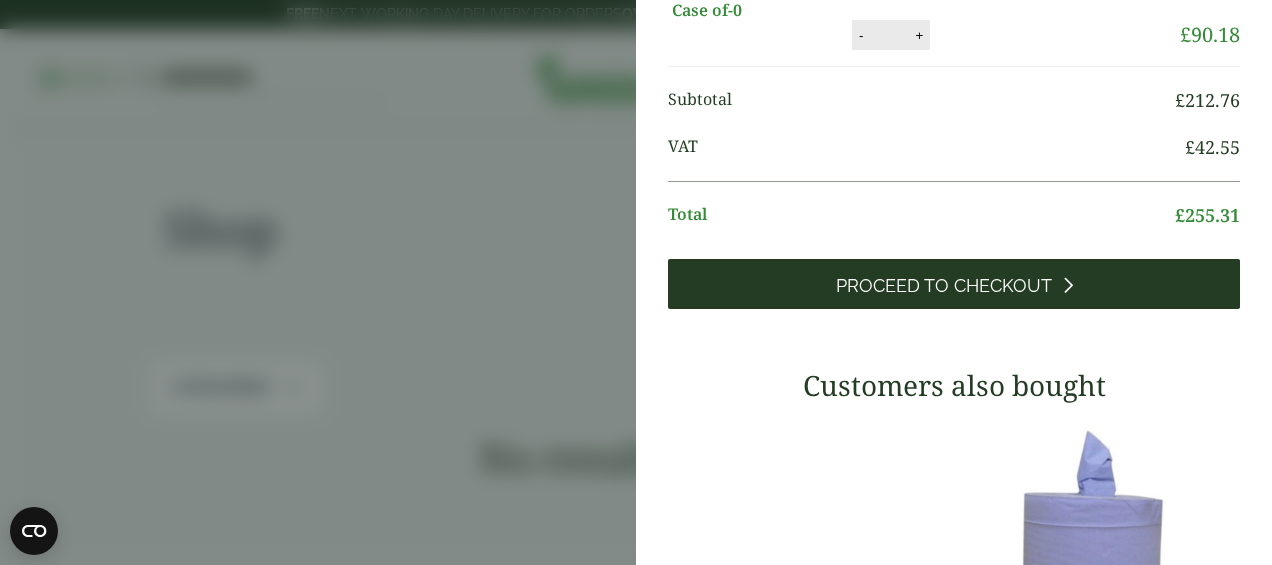 click on "Proceed to Checkout" at bounding box center (944, 286) 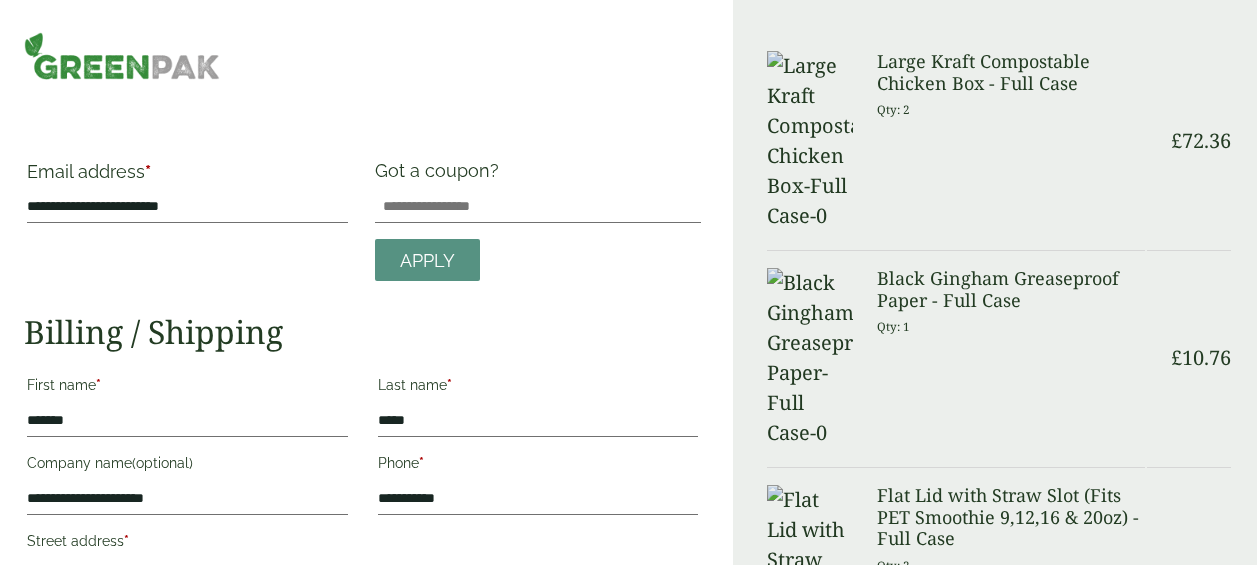 scroll, scrollTop: 0, scrollLeft: 0, axis: both 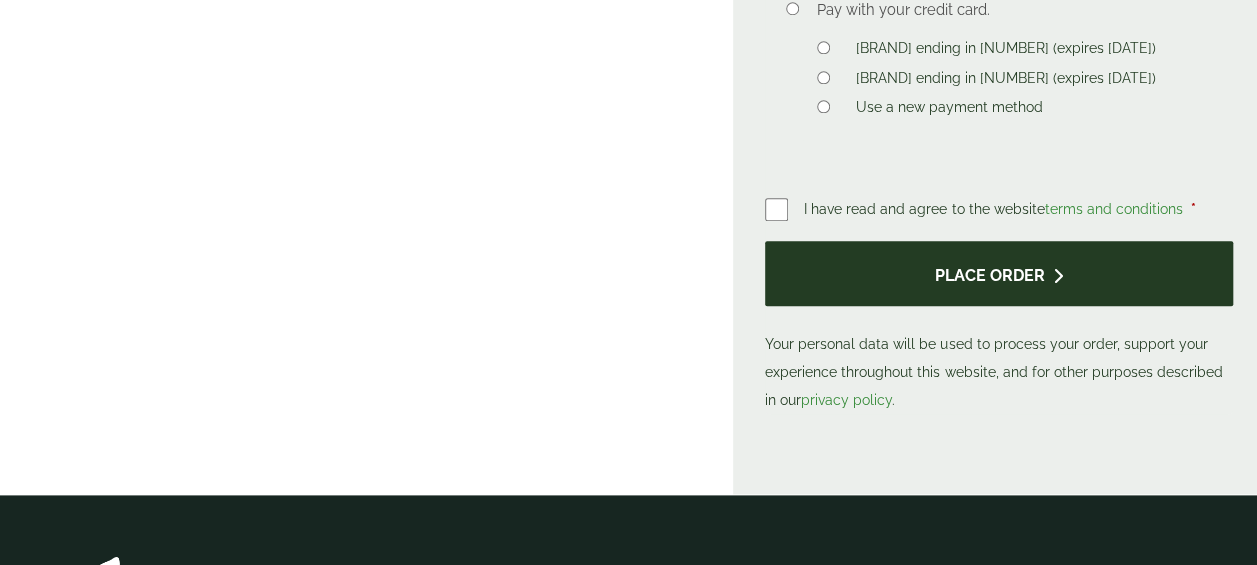 click on "Place order" at bounding box center (999, 273) 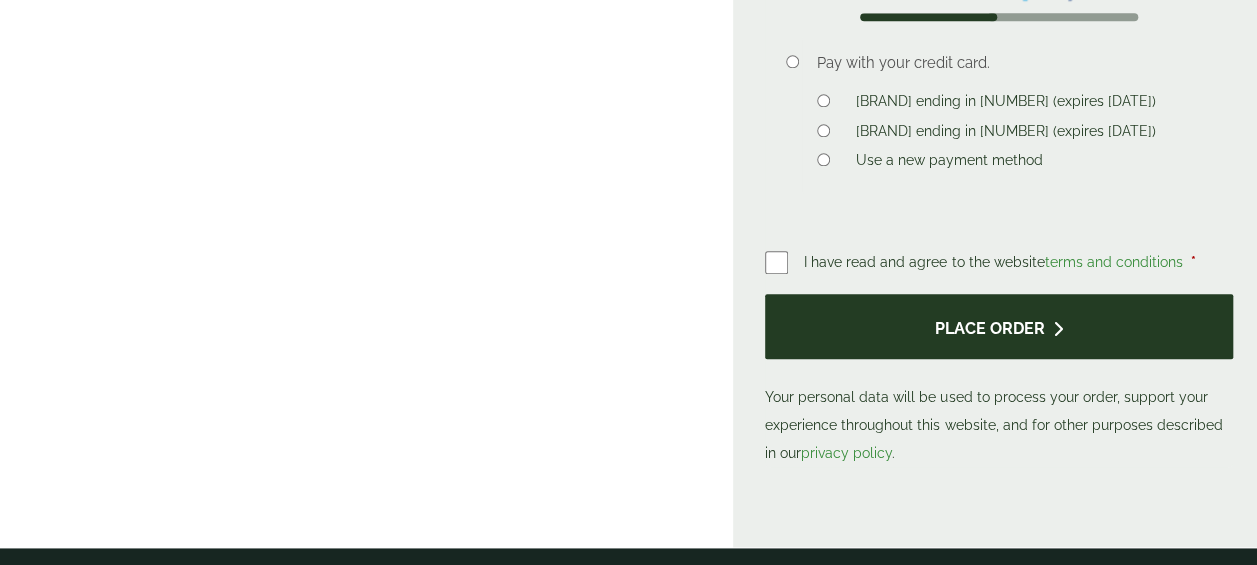 scroll, scrollTop: 1047, scrollLeft: 0, axis: vertical 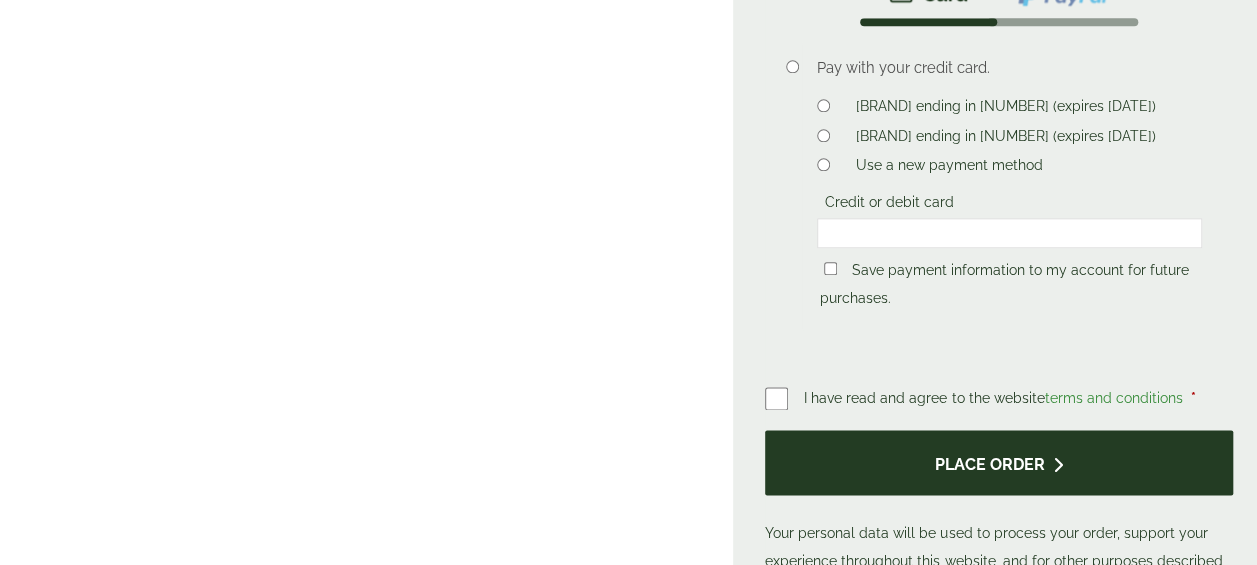 click on "Place order" at bounding box center (999, 462) 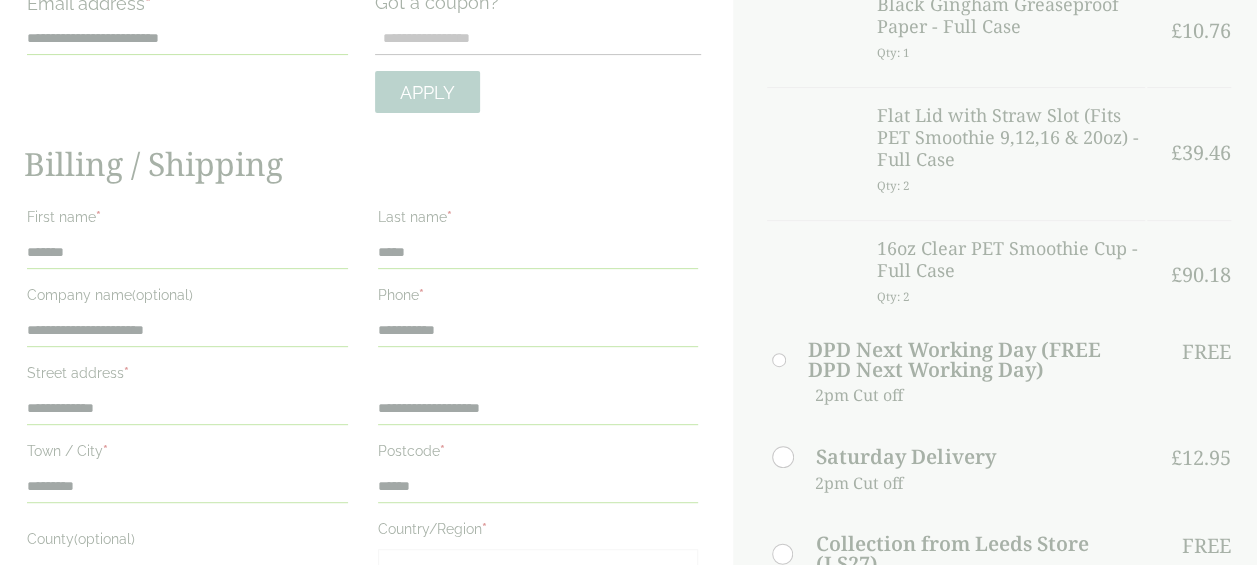 scroll, scrollTop: 279, scrollLeft: 0, axis: vertical 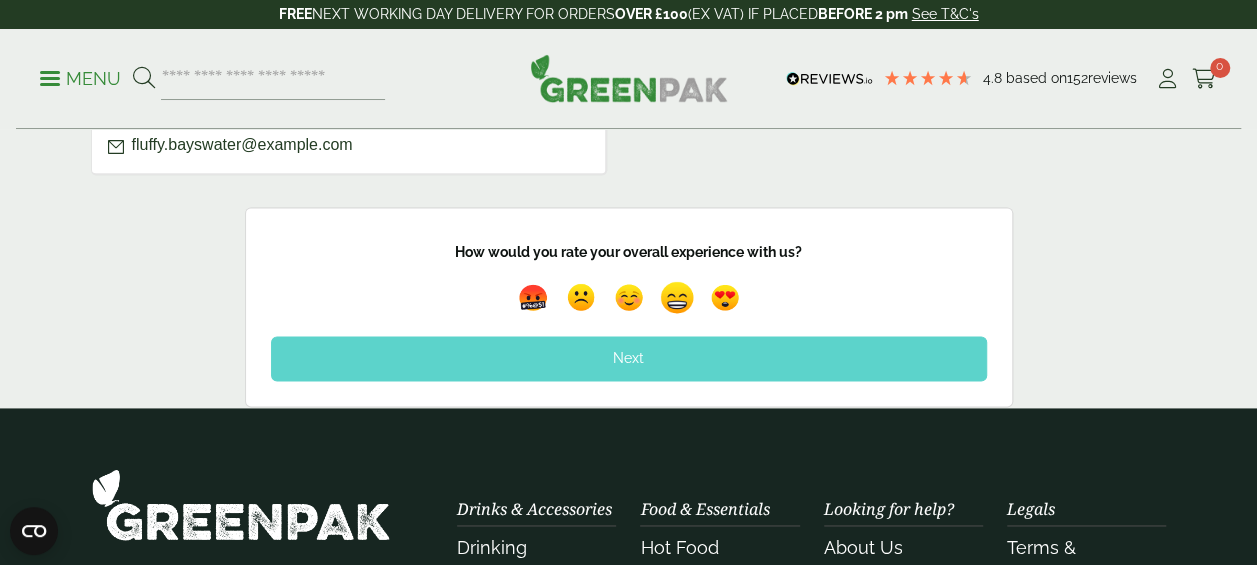 click at bounding box center [677, 298] 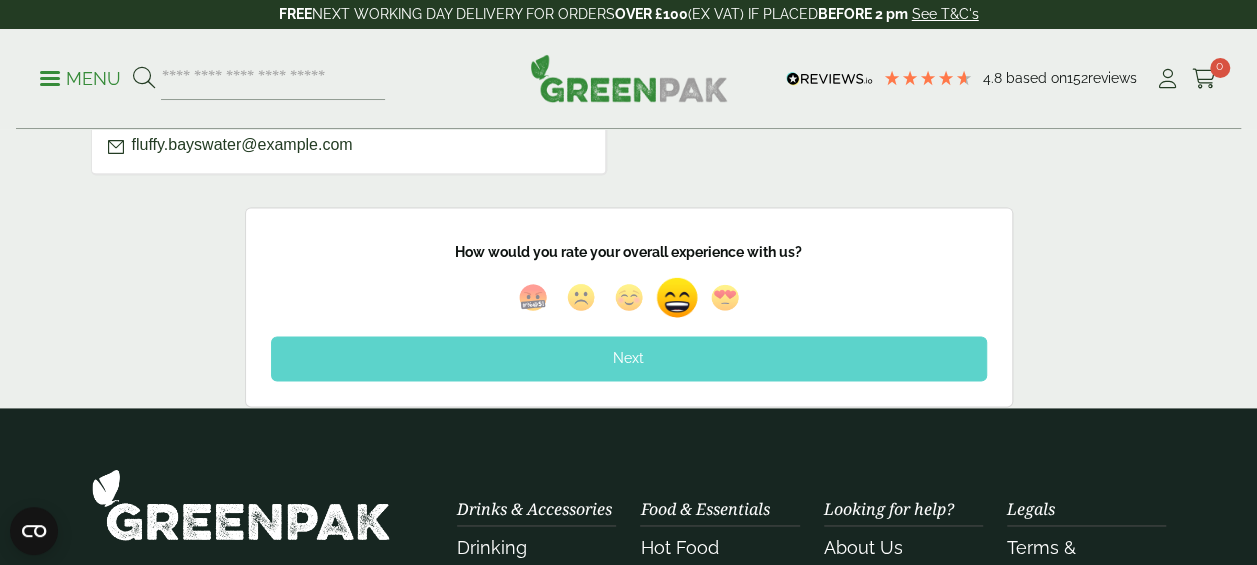 click on "Next" at bounding box center (629, 358) 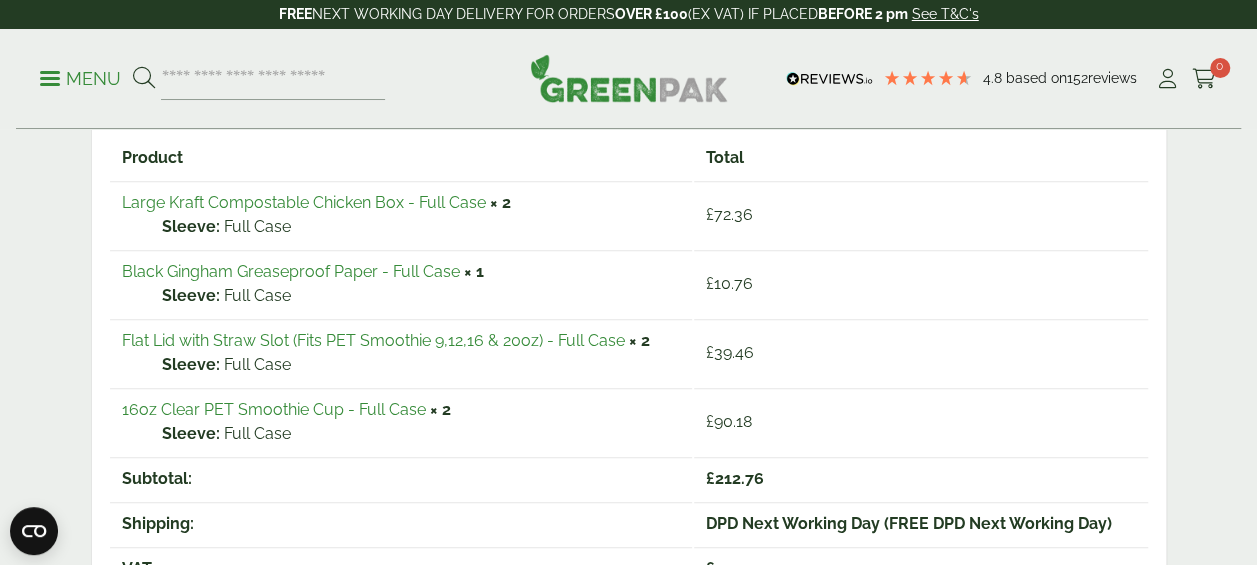 scroll, scrollTop: 0, scrollLeft: 0, axis: both 